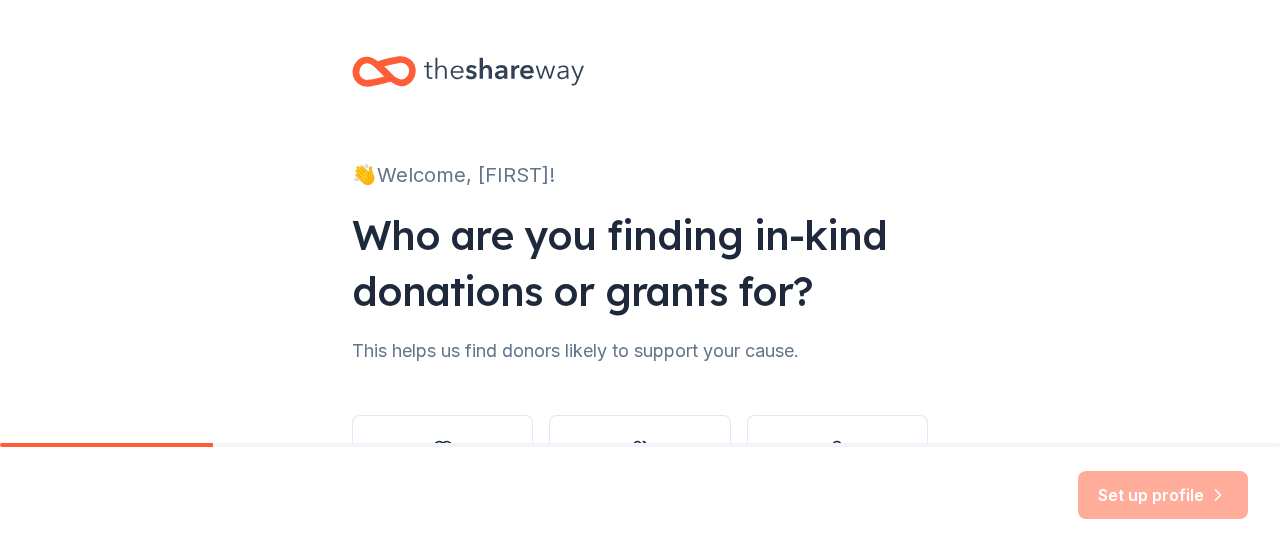 scroll, scrollTop: 0, scrollLeft: 0, axis: both 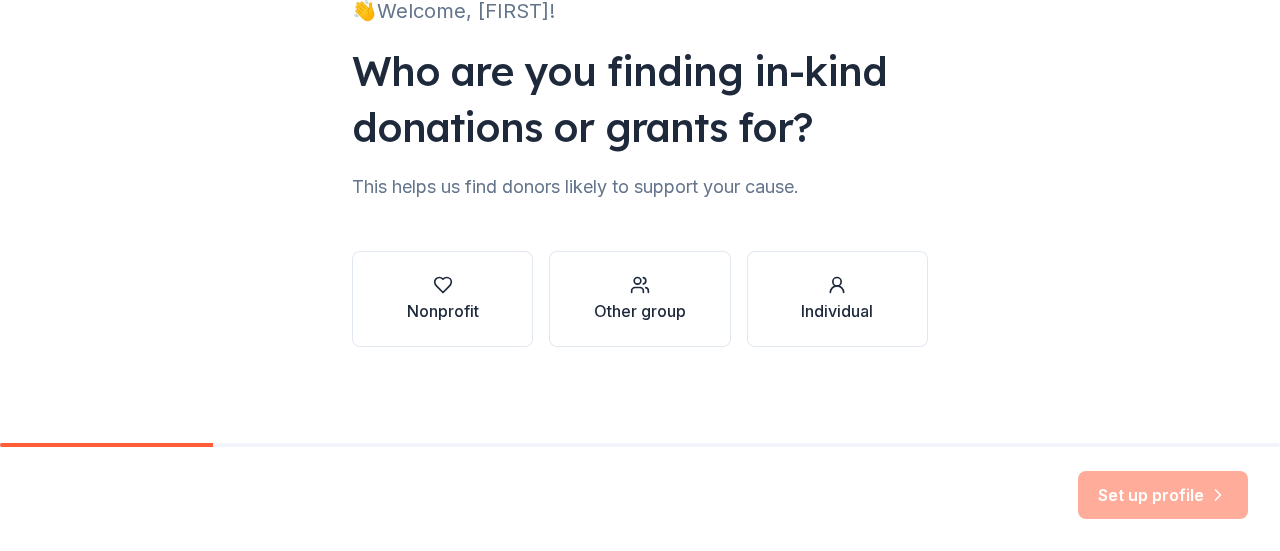 click 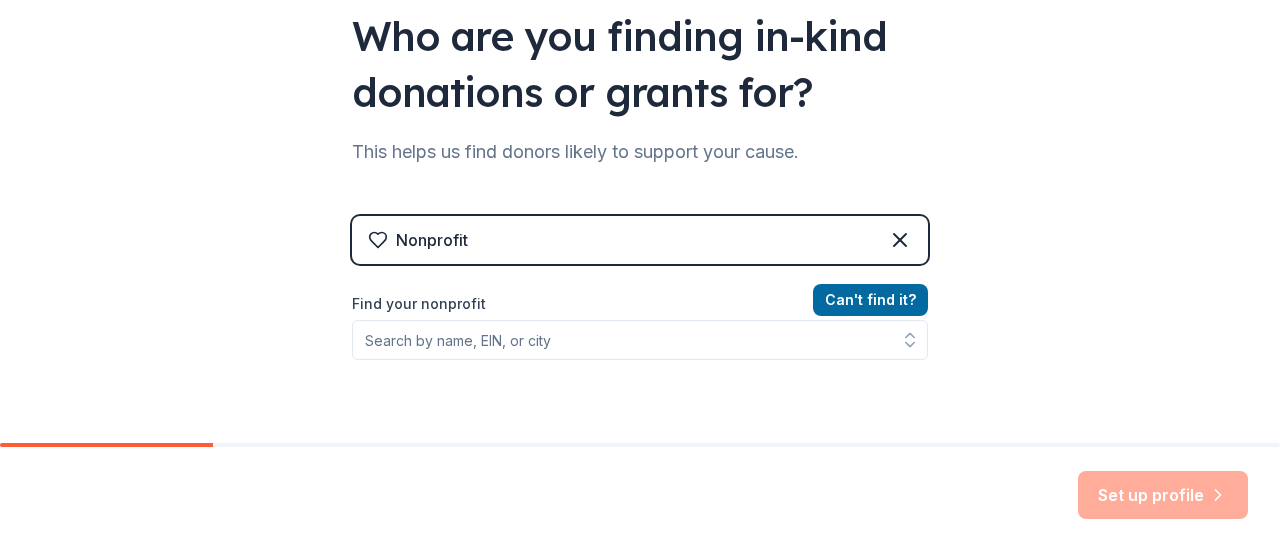 scroll, scrollTop: 200, scrollLeft: 0, axis: vertical 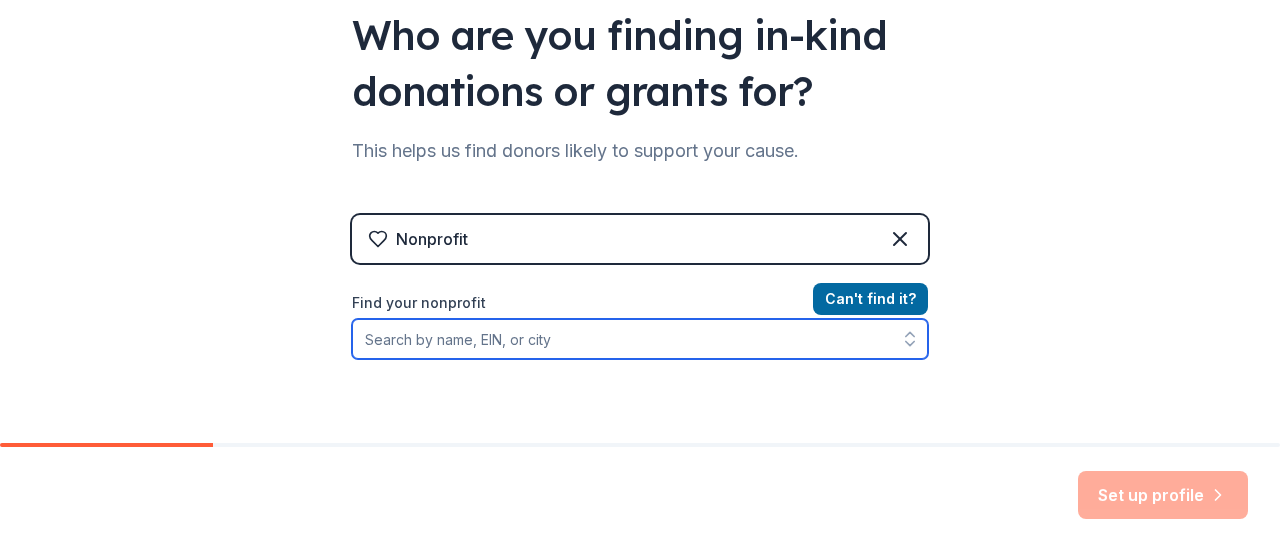 click on "Find your nonprofit" at bounding box center (640, 339) 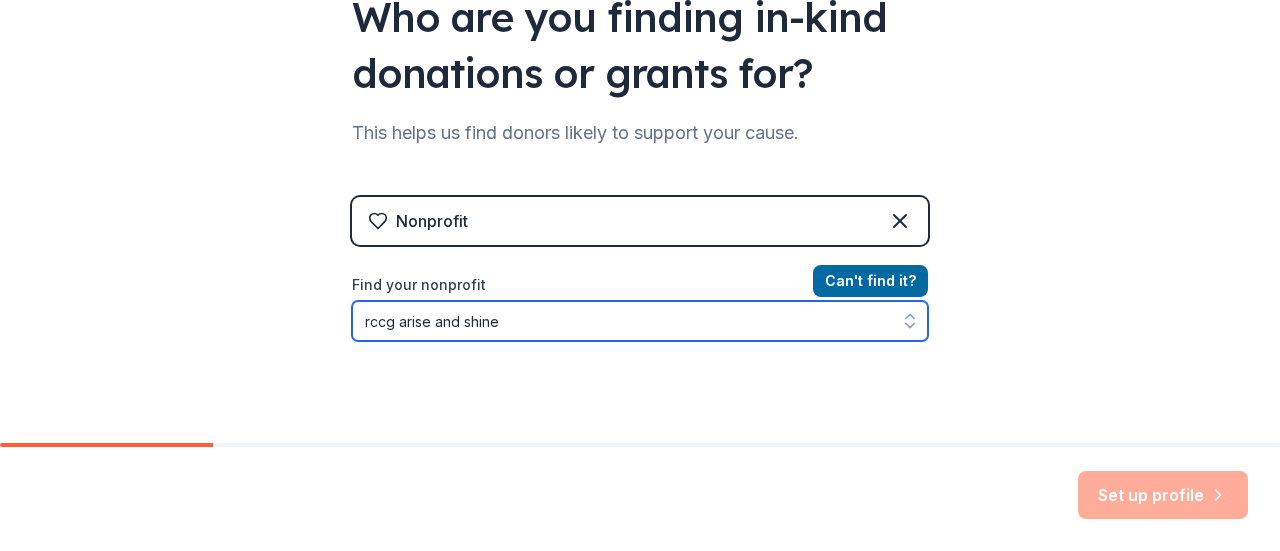 scroll, scrollTop: 212, scrollLeft: 0, axis: vertical 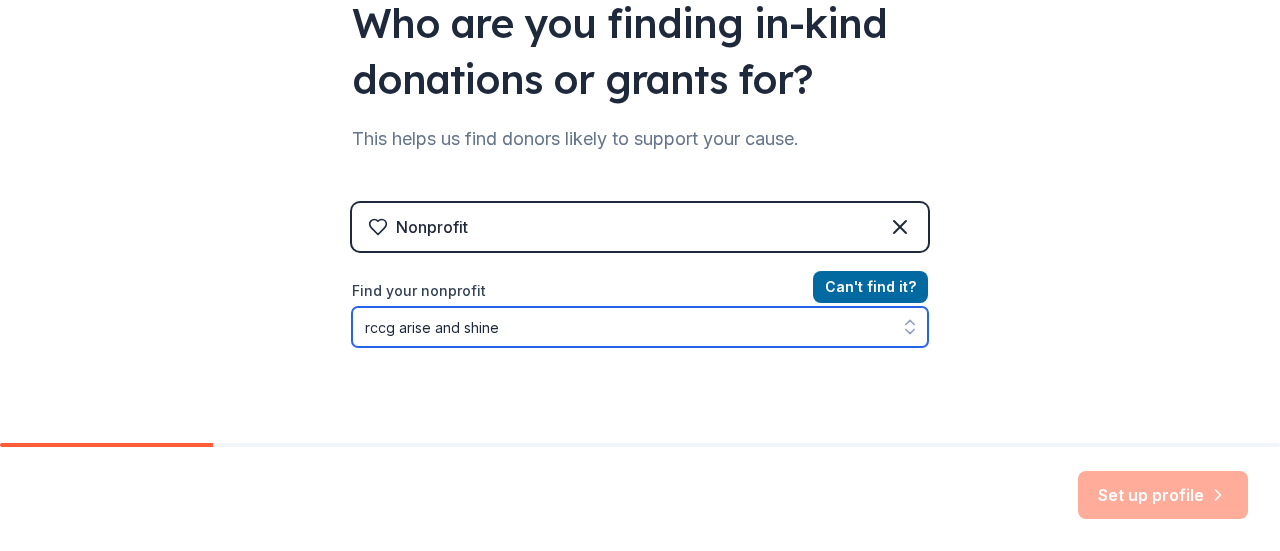 click on "rccg arise and shine" at bounding box center (640, 327) 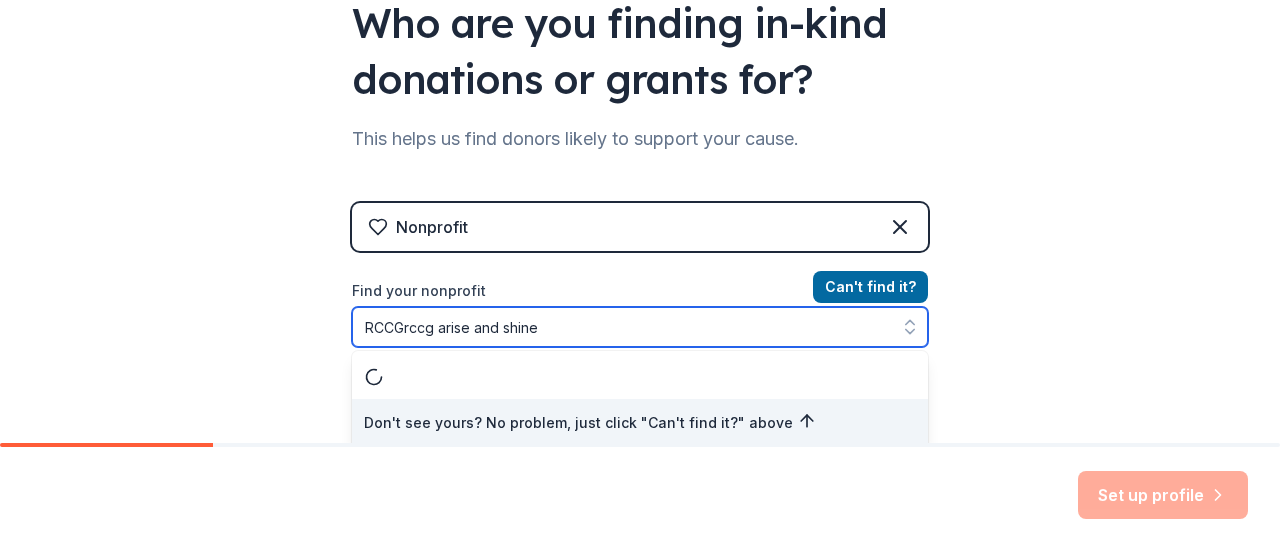 scroll, scrollTop: 216, scrollLeft: 0, axis: vertical 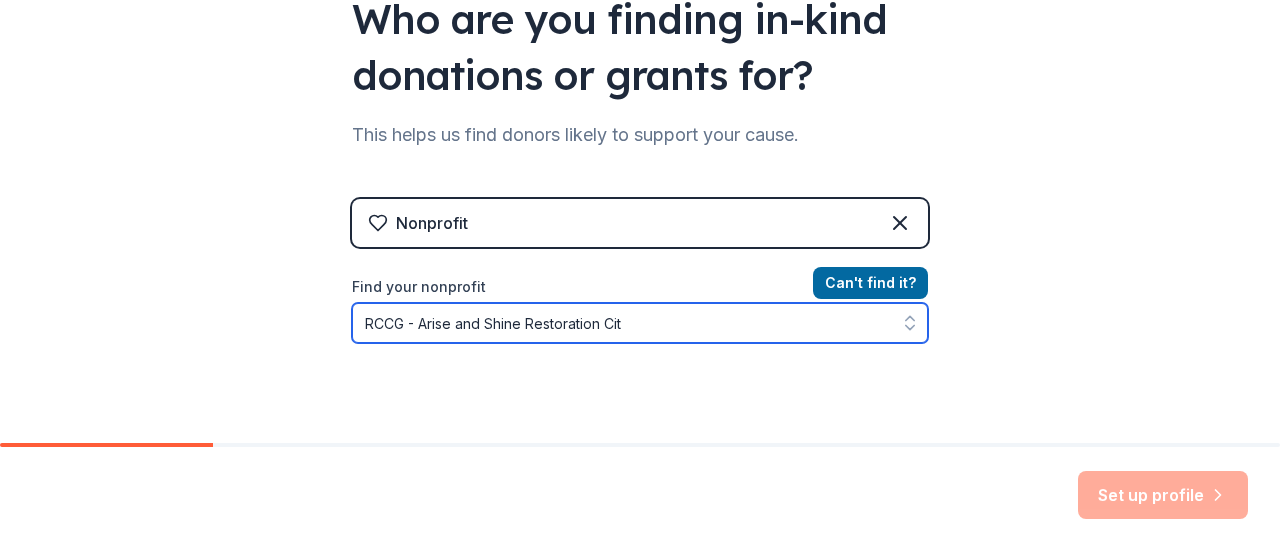 type on "RCCG - Arise and Shine Restoration City" 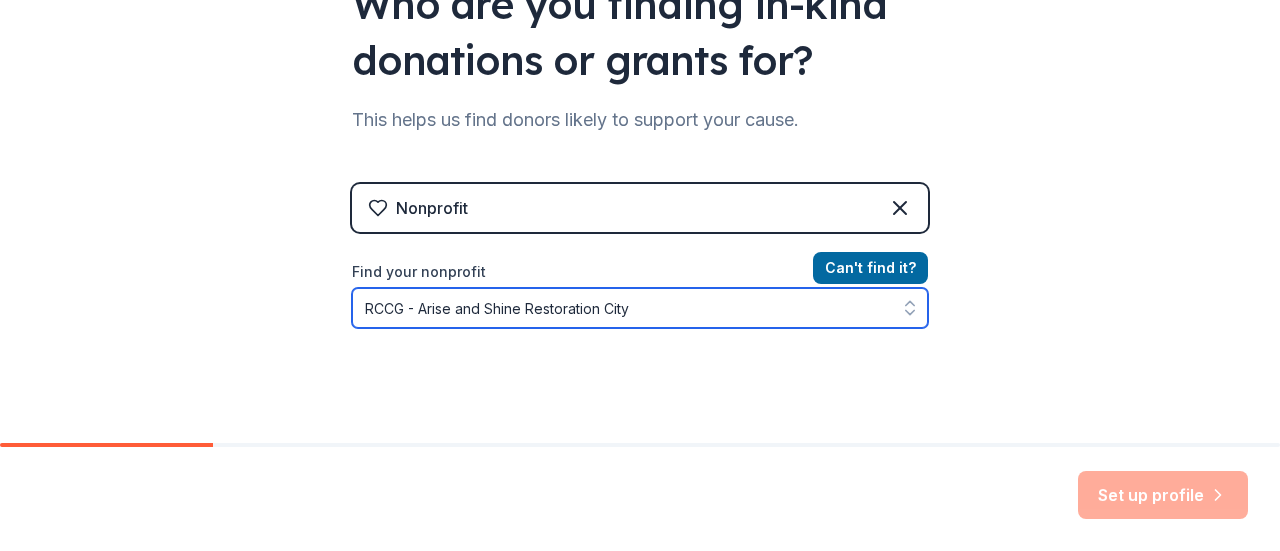 scroll, scrollTop: 212, scrollLeft: 0, axis: vertical 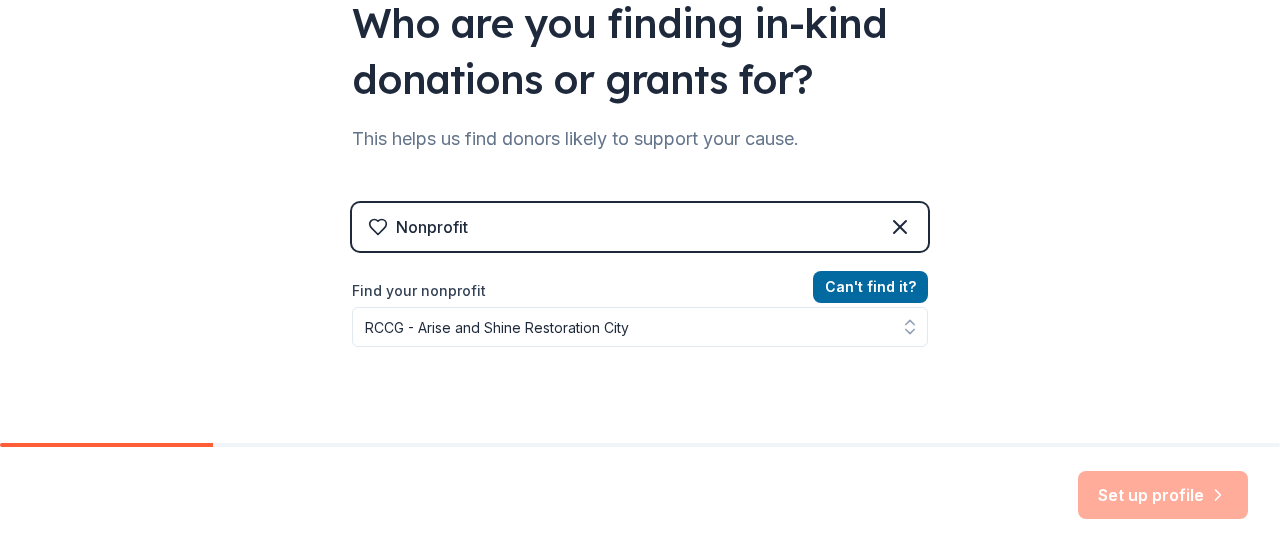 click on "Can ' t find it?" at bounding box center (870, 287) 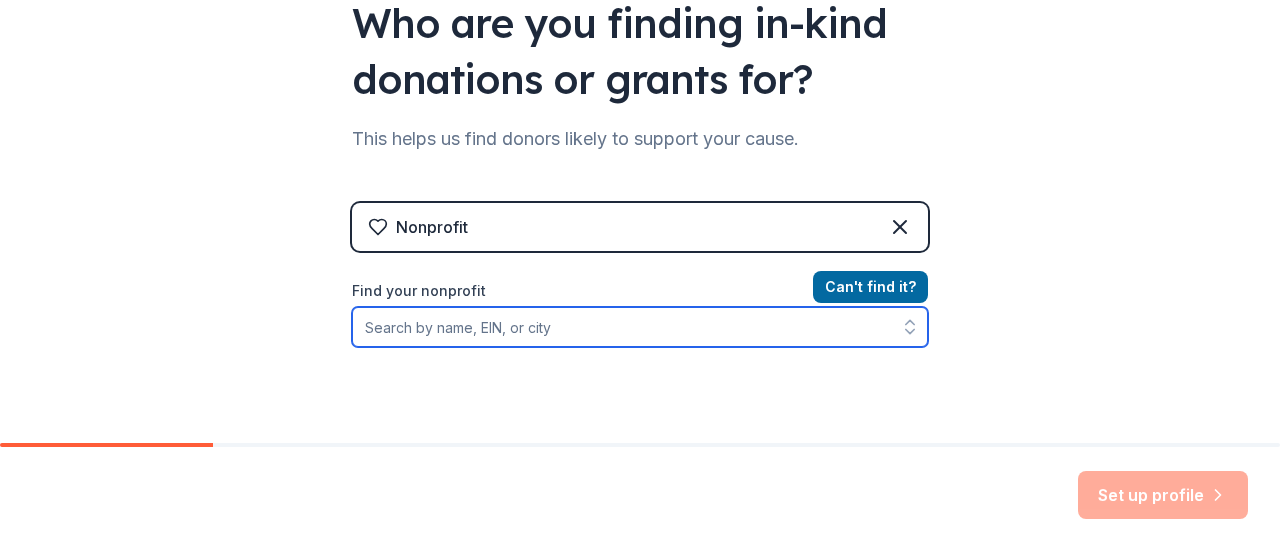 click on "Find your nonprofit" at bounding box center (640, 327) 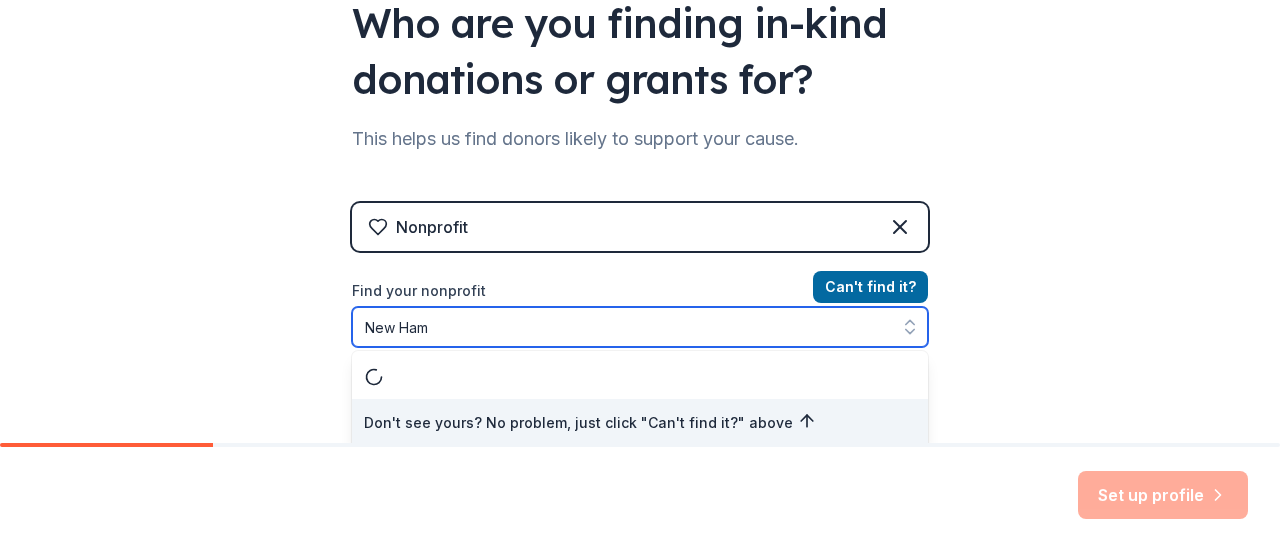 scroll, scrollTop: 216, scrollLeft: 0, axis: vertical 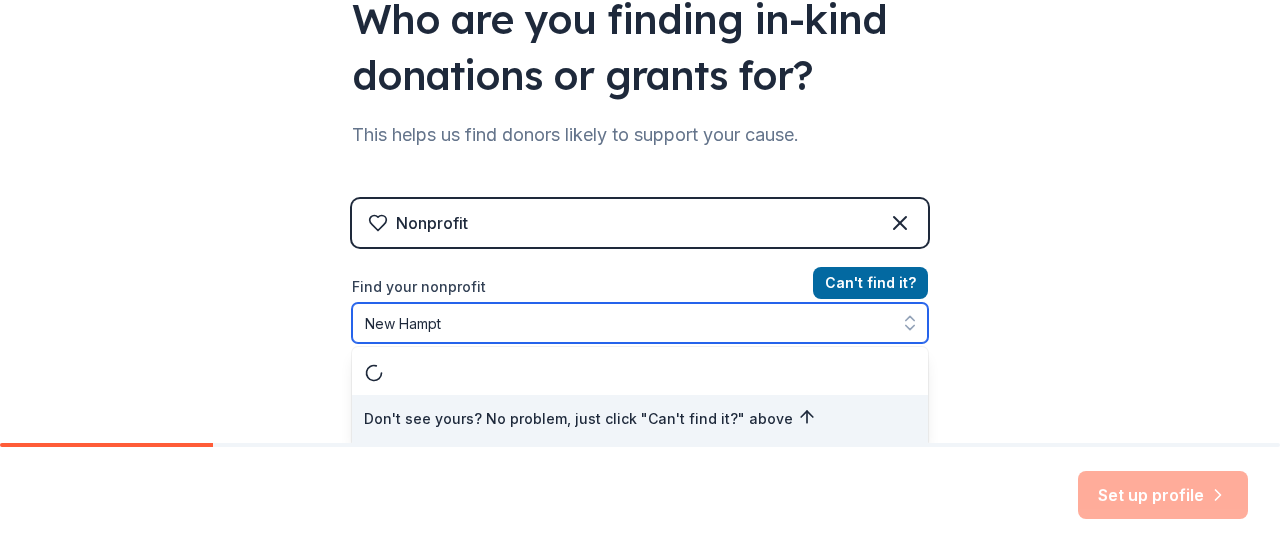 type on "New Hampton" 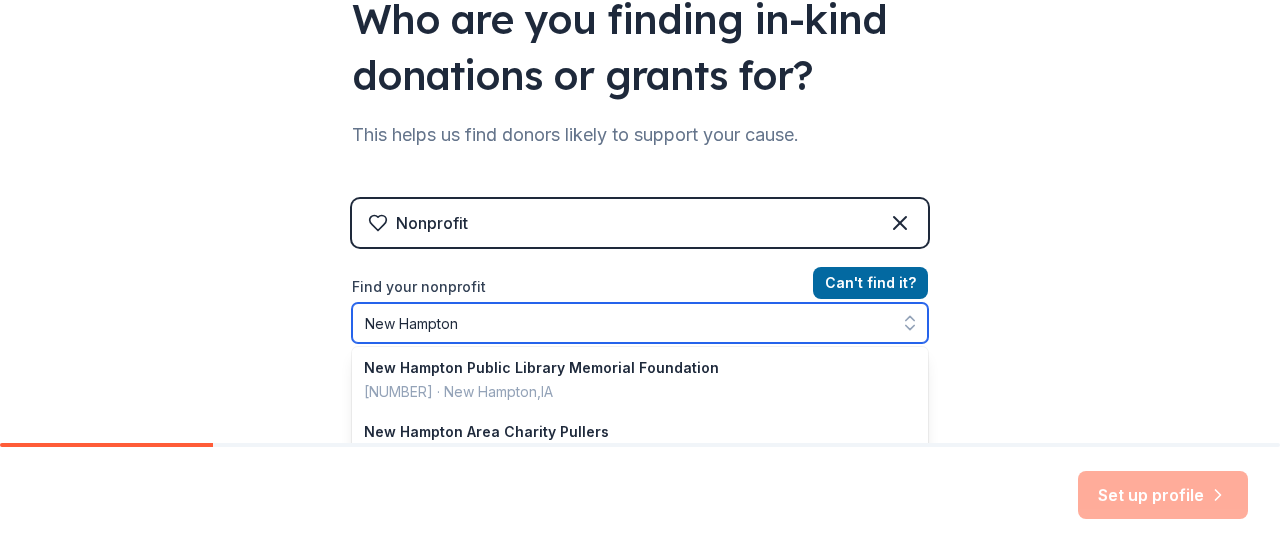 scroll, scrollTop: 1416, scrollLeft: 0, axis: vertical 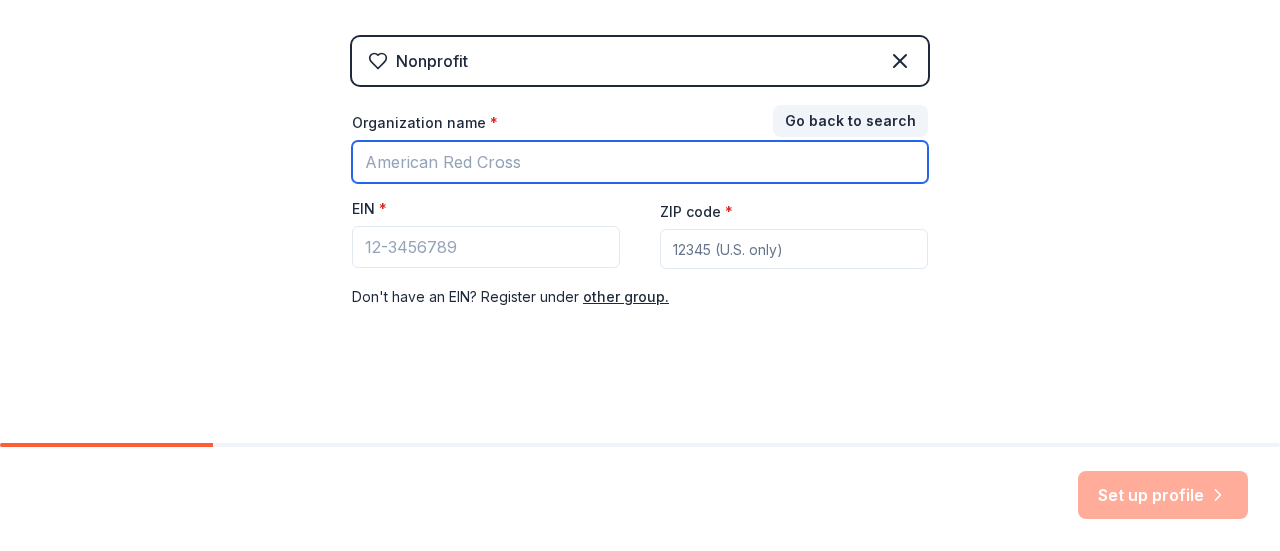 click on "Organization name *" at bounding box center [640, 162] 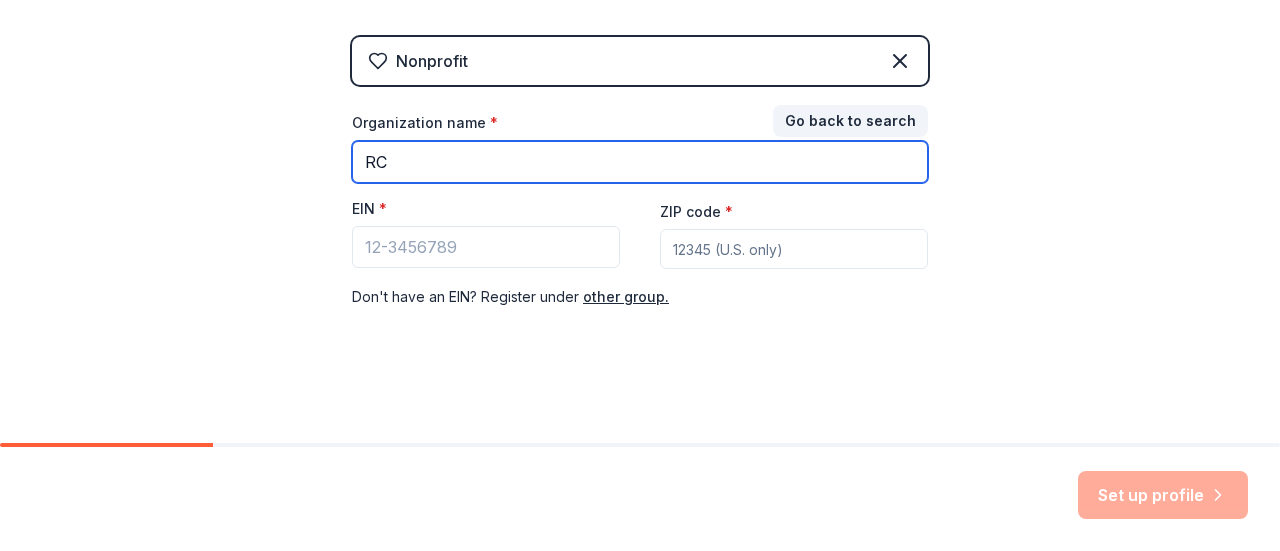 type on "R" 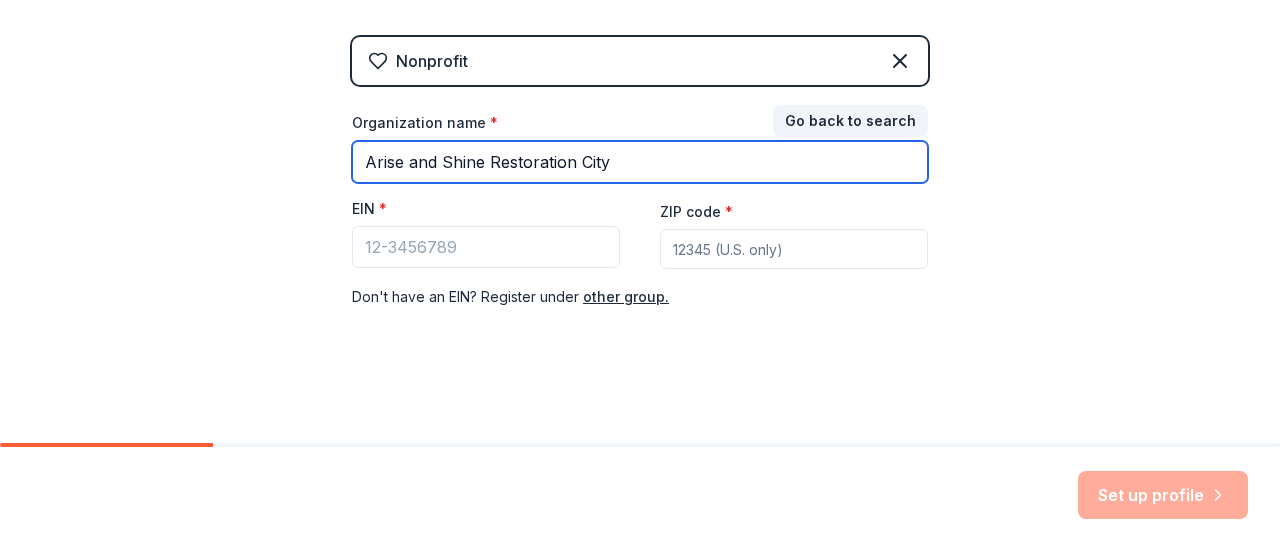 type on "Arise and Shine Restoration City" 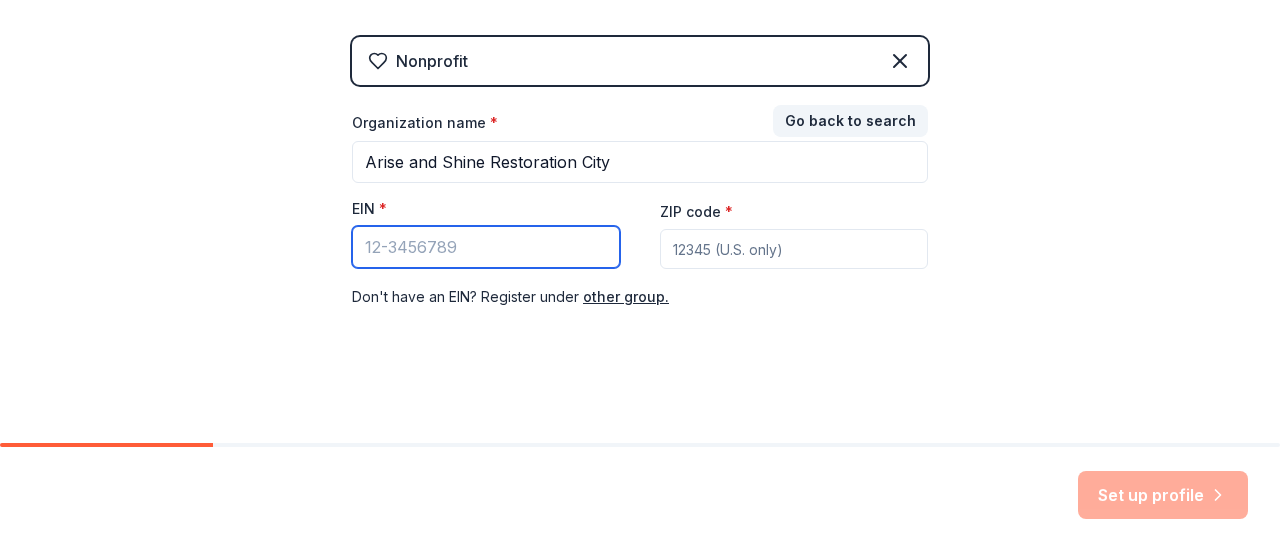 click on "EIN *" at bounding box center (486, 247) 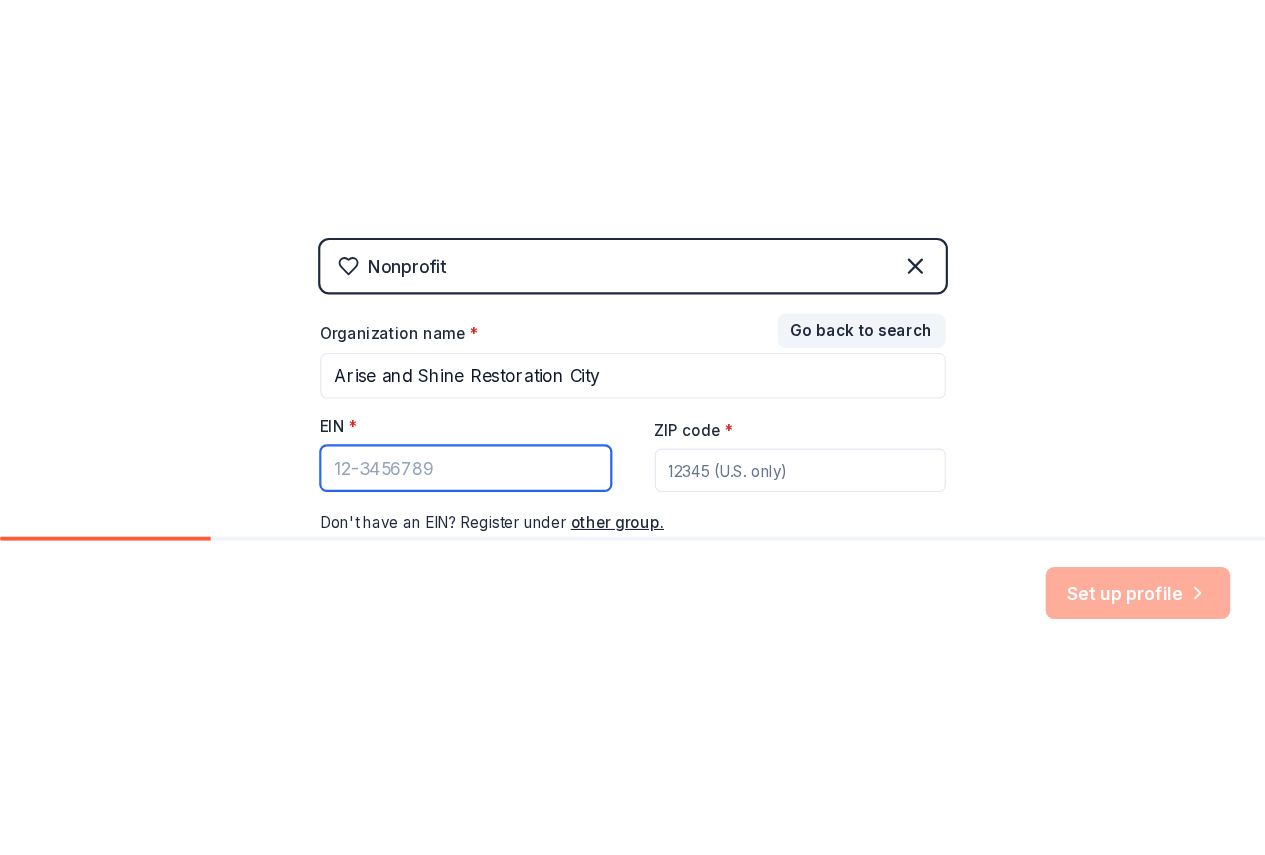 scroll, scrollTop: 76, scrollLeft: 0, axis: vertical 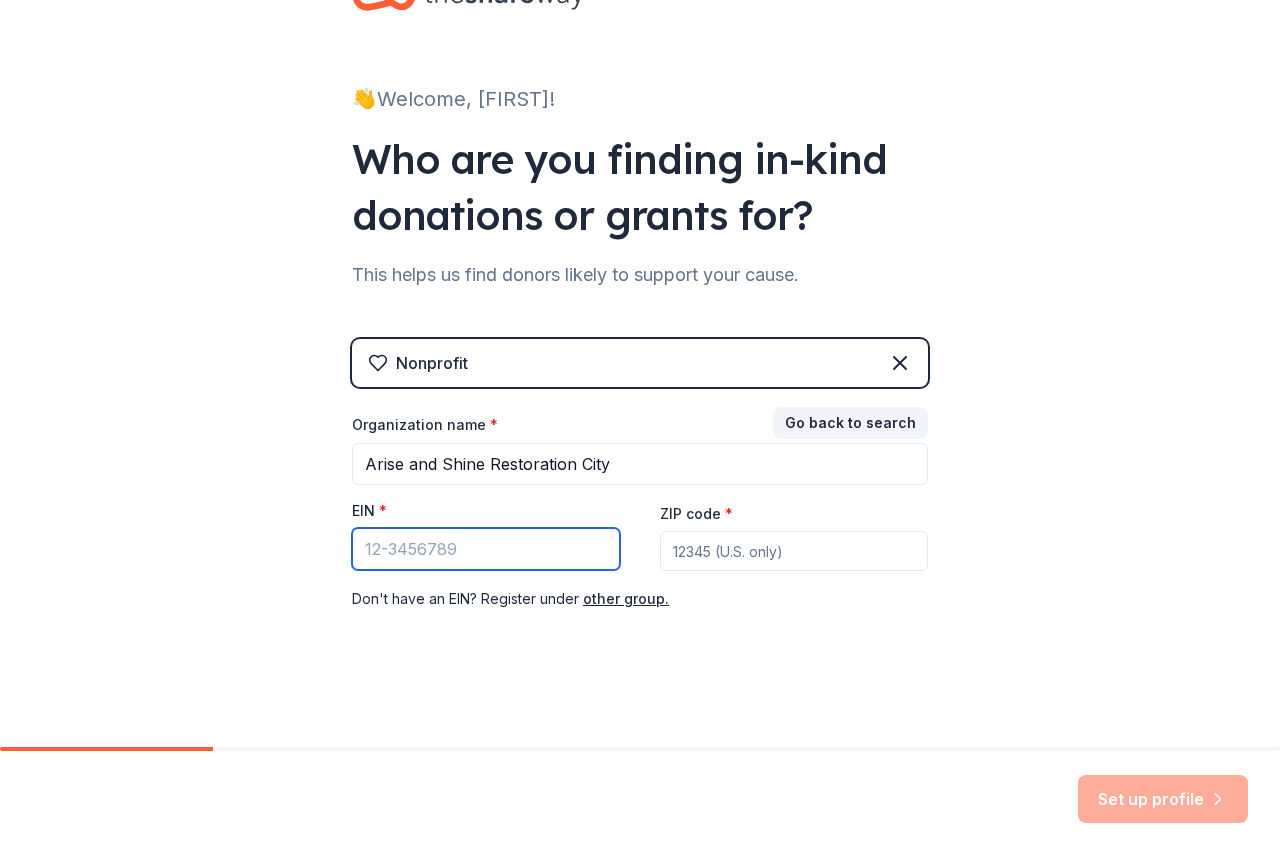 click on "EIN *" at bounding box center (486, 549) 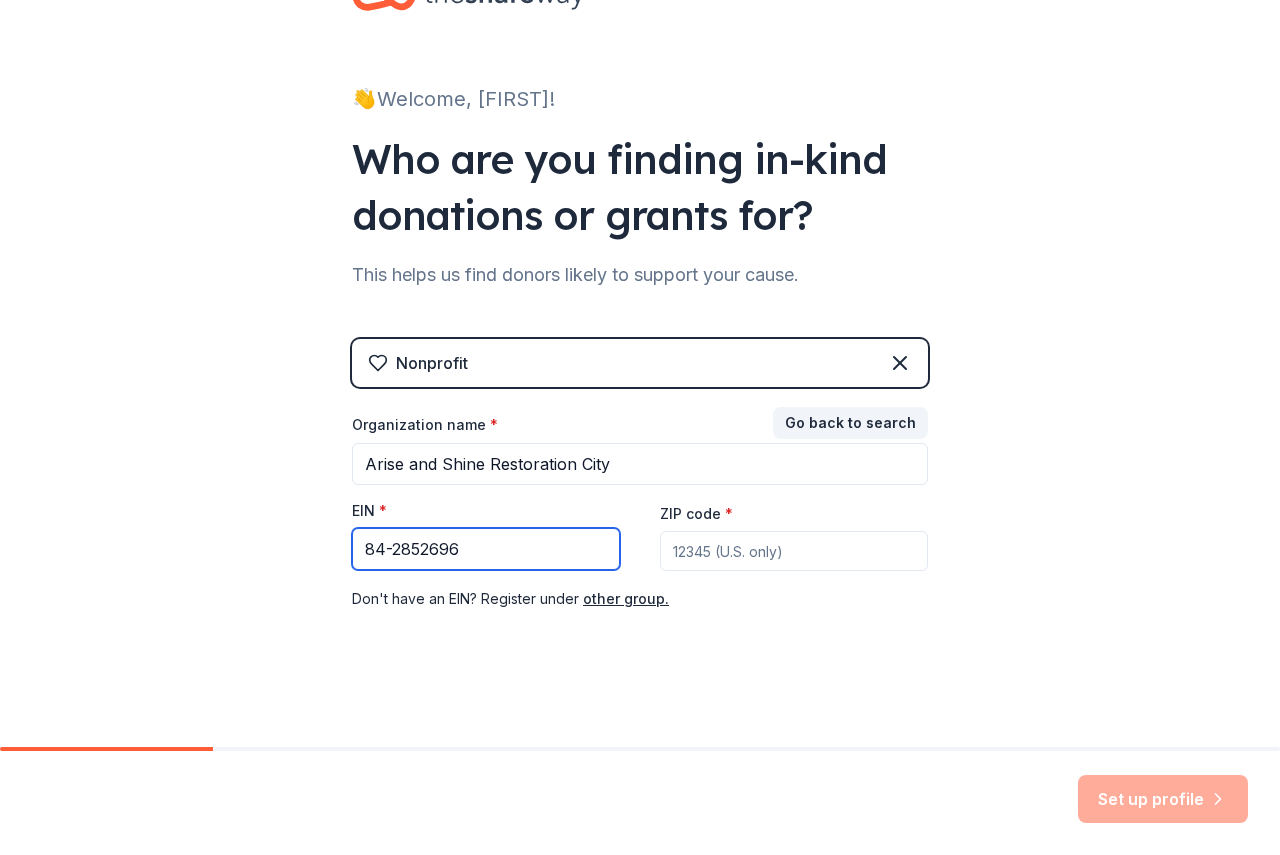 type on "84-2852696" 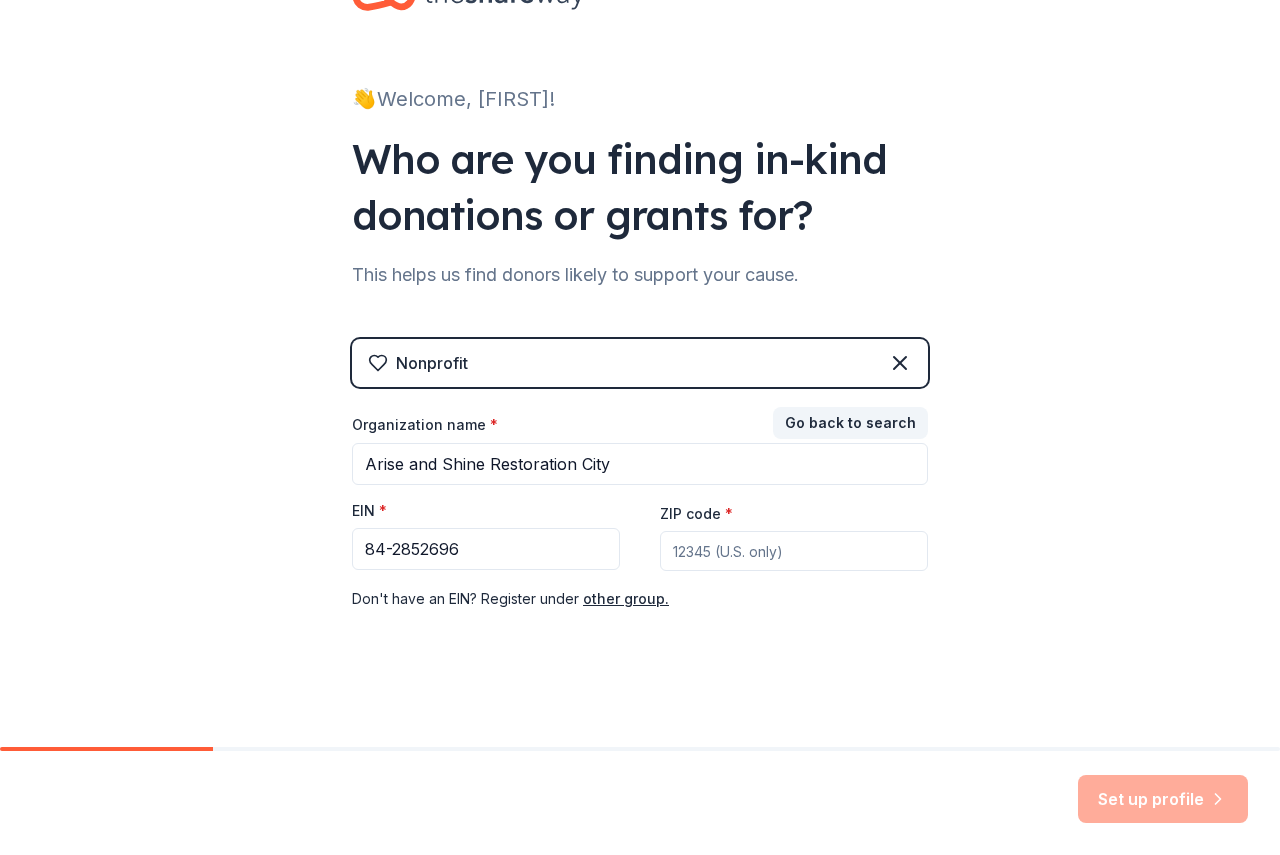 click on "ZIP code *" at bounding box center [794, 551] 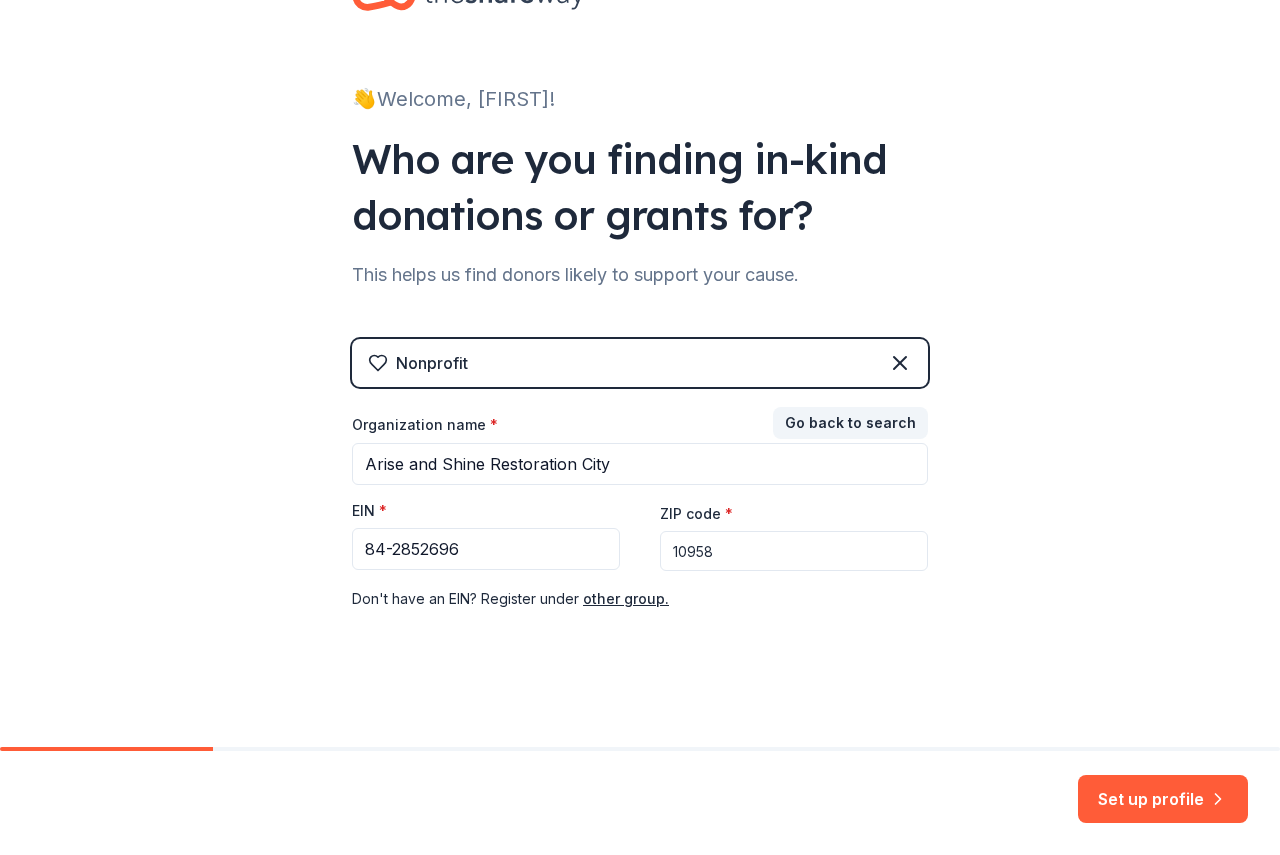 click on "Set up profile" at bounding box center [1163, 799] 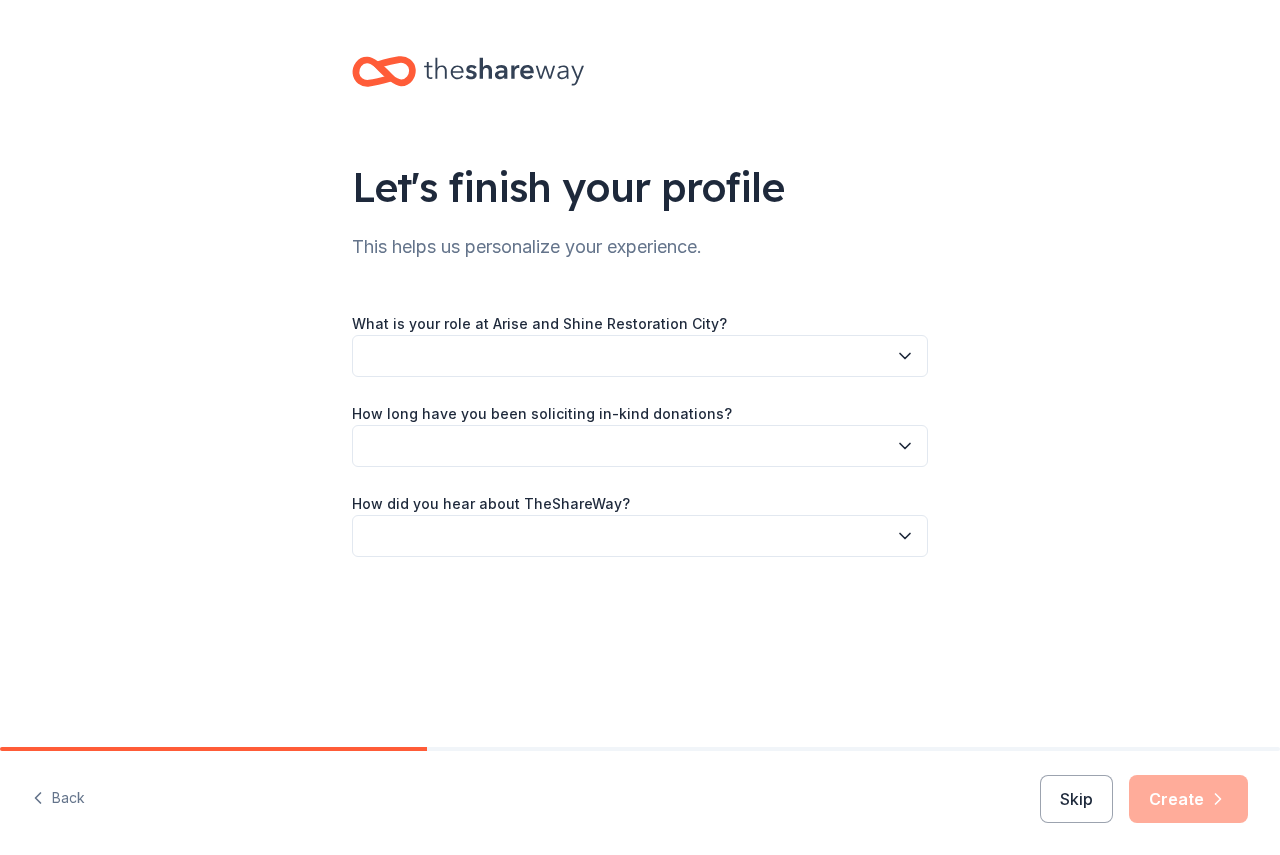 click 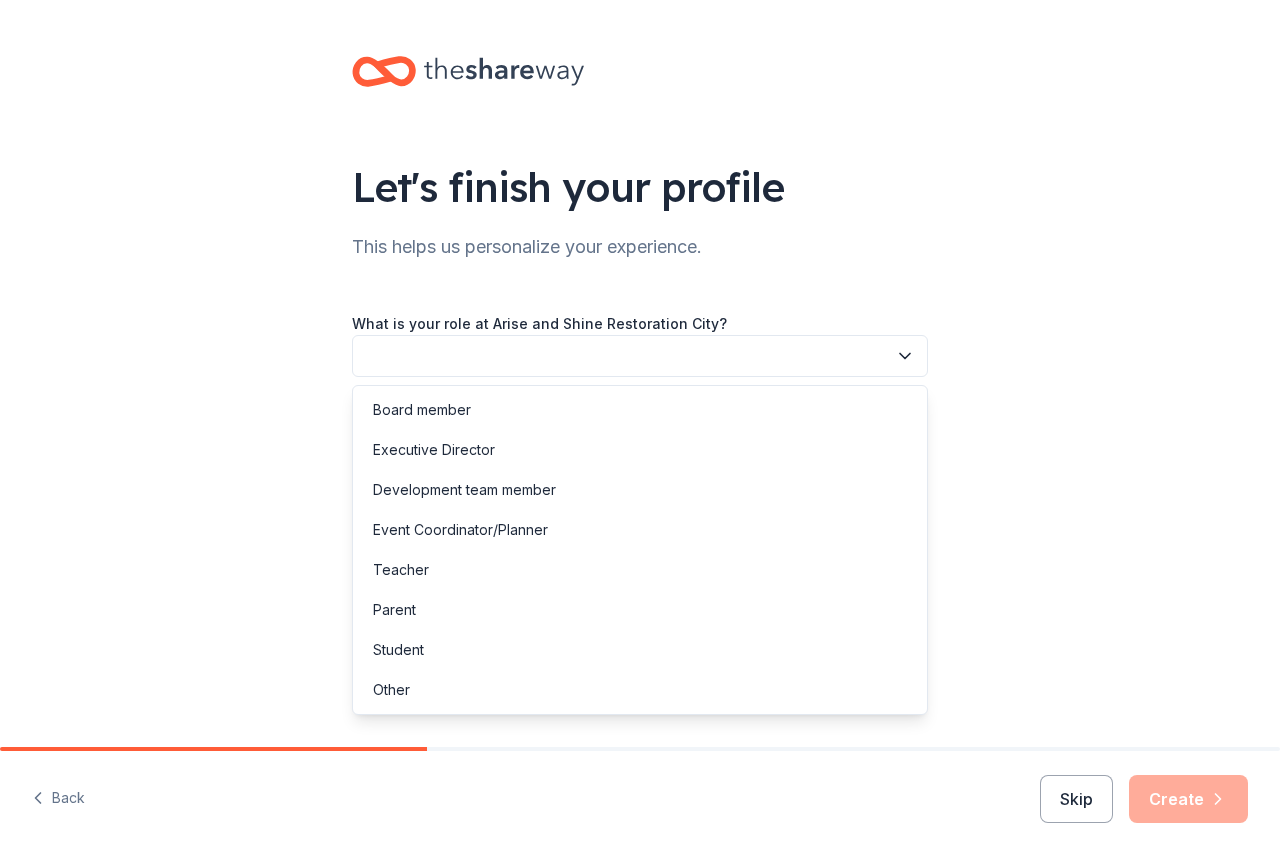 click on "Other" at bounding box center [391, 690] 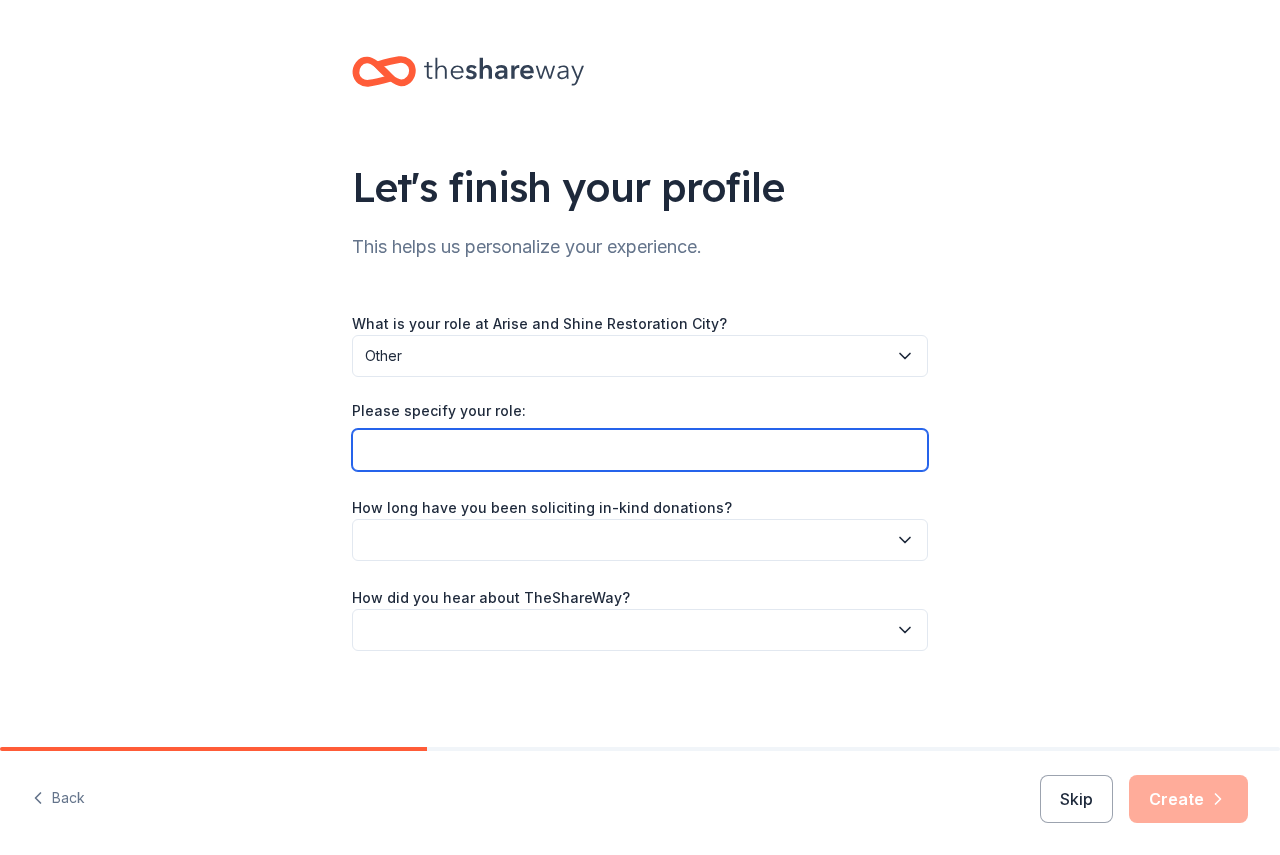 click on "Please specify your role:" at bounding box center (640, 450) 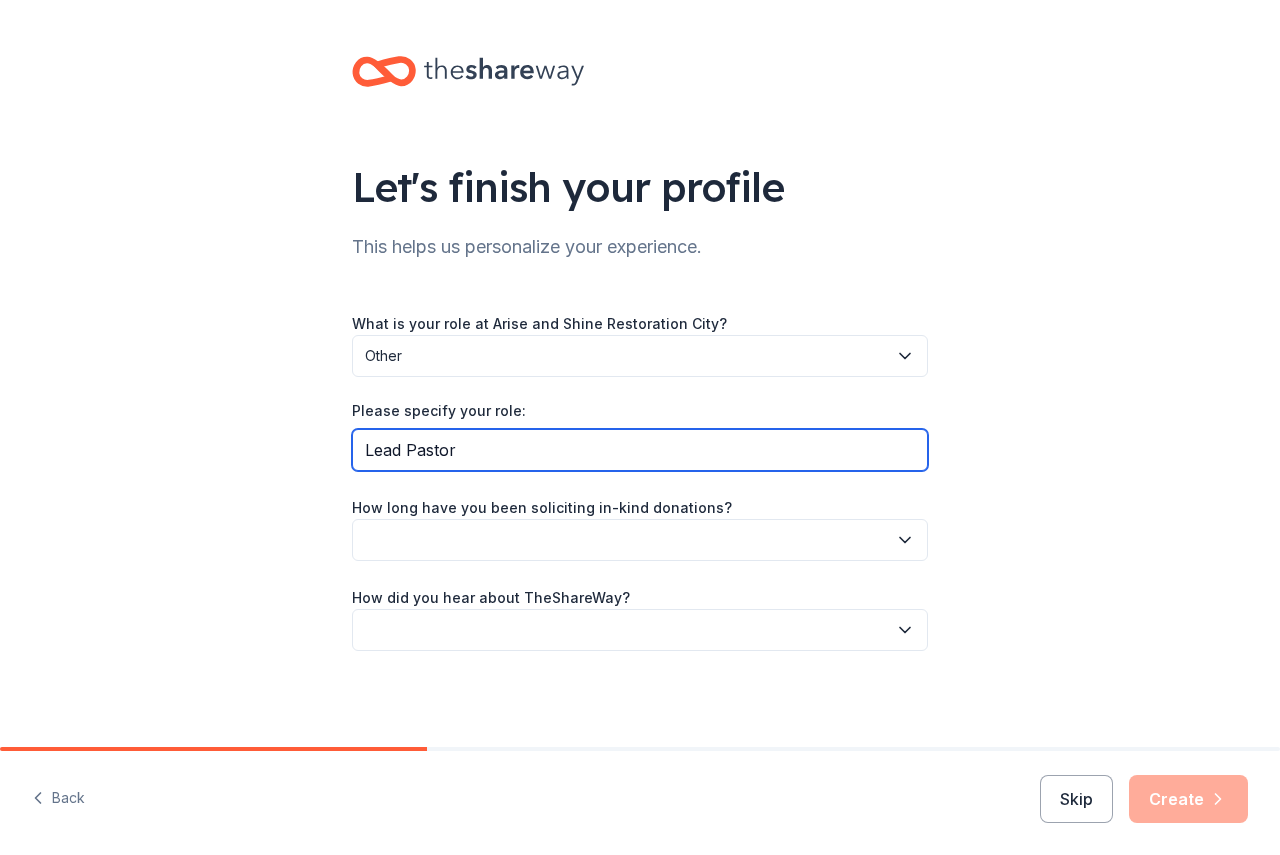 type on "Lead Pastor" 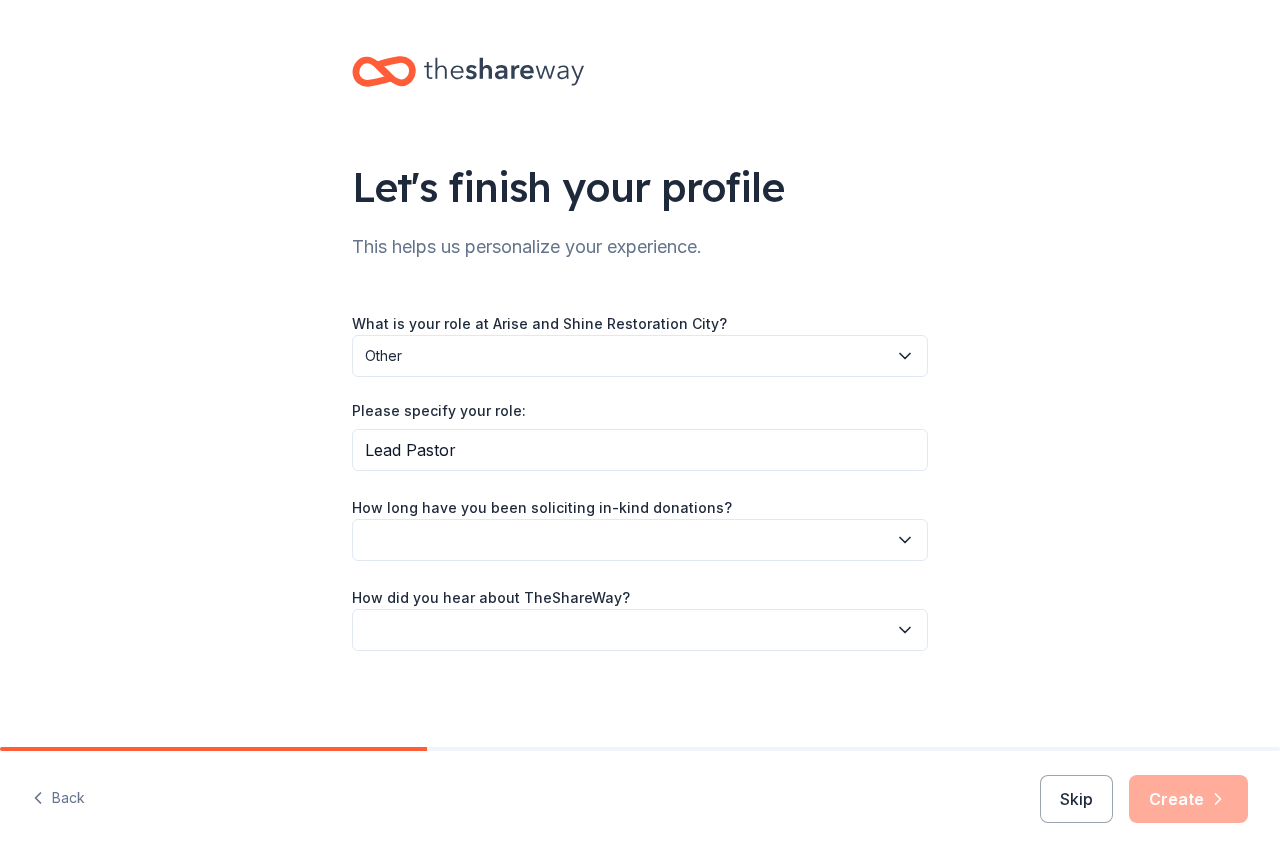 click 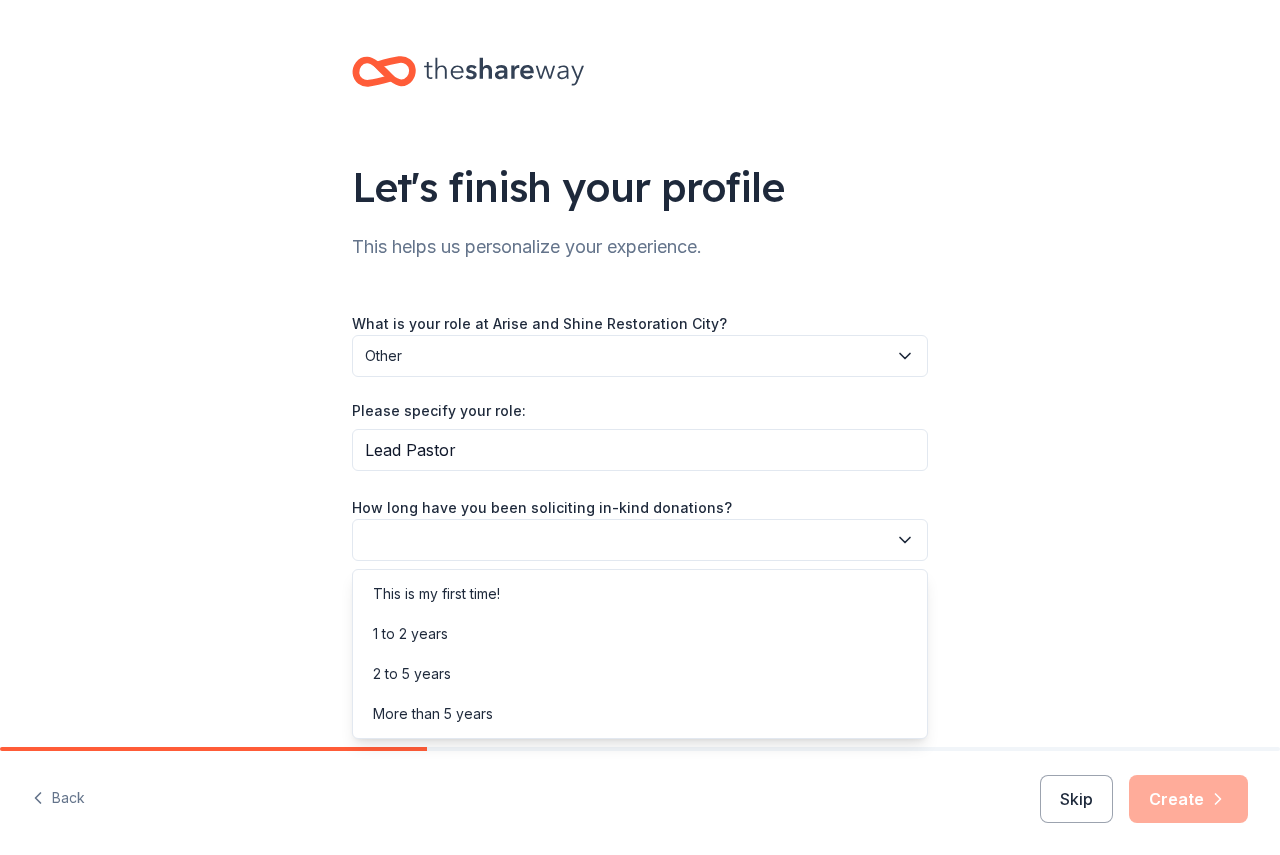 click on "This is my first time!" at bounding box center (436, 594) 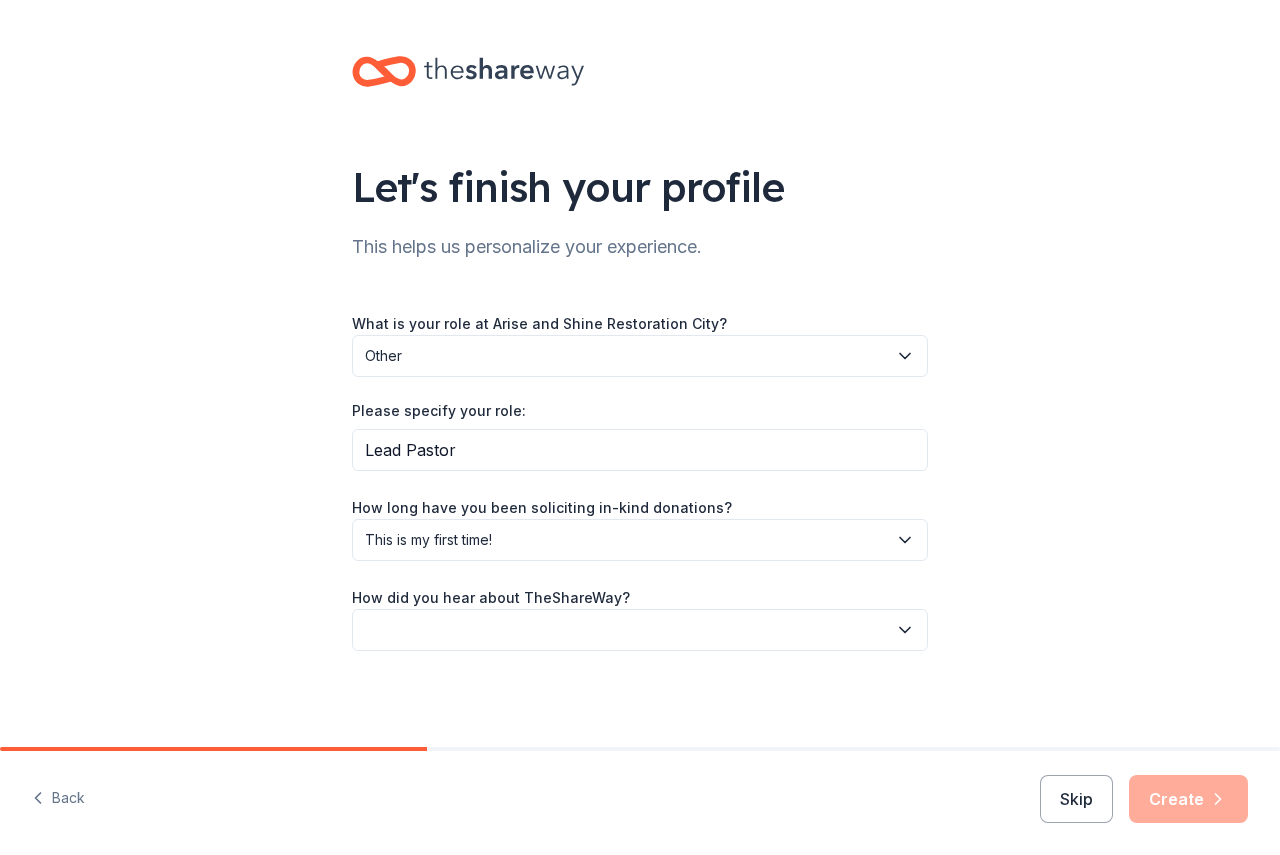click 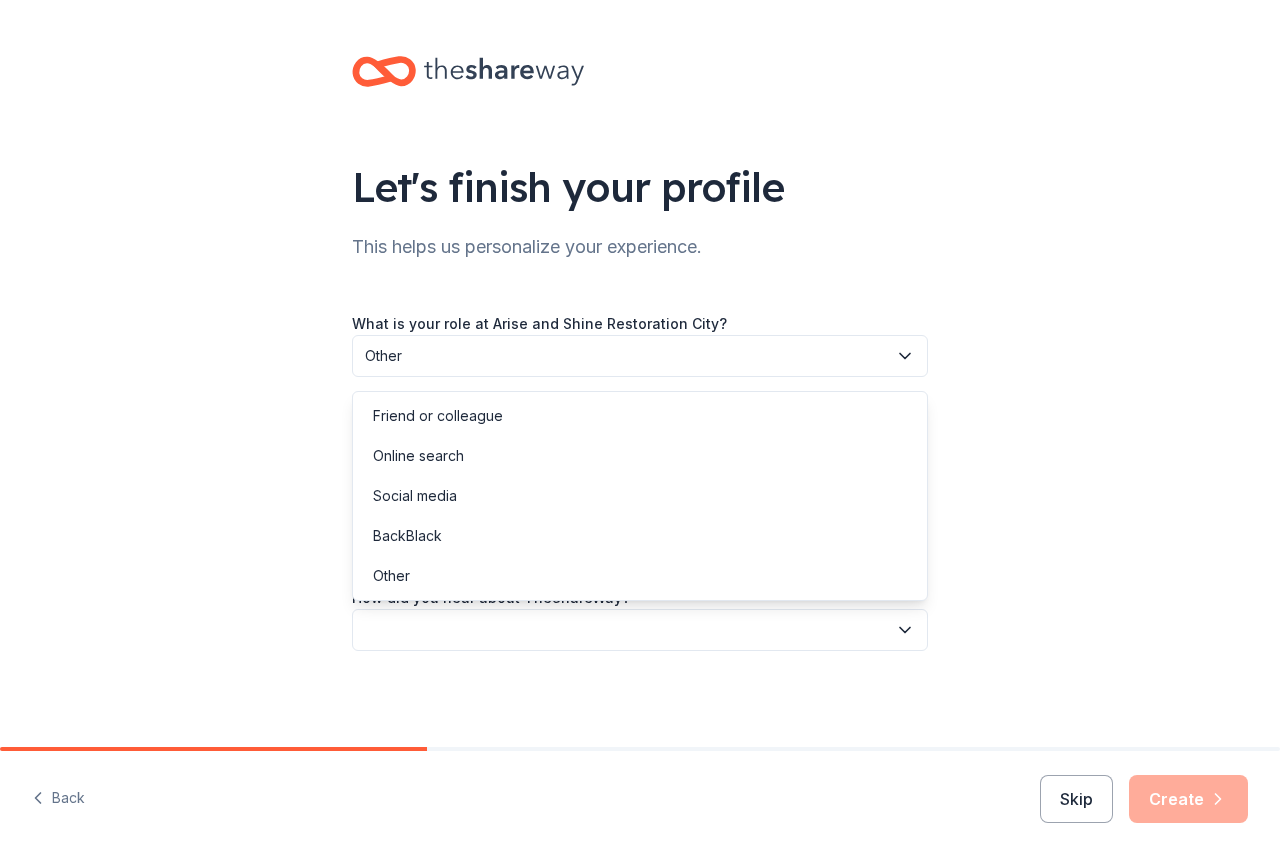 click on "Social media" at bounding box center [415, 496] 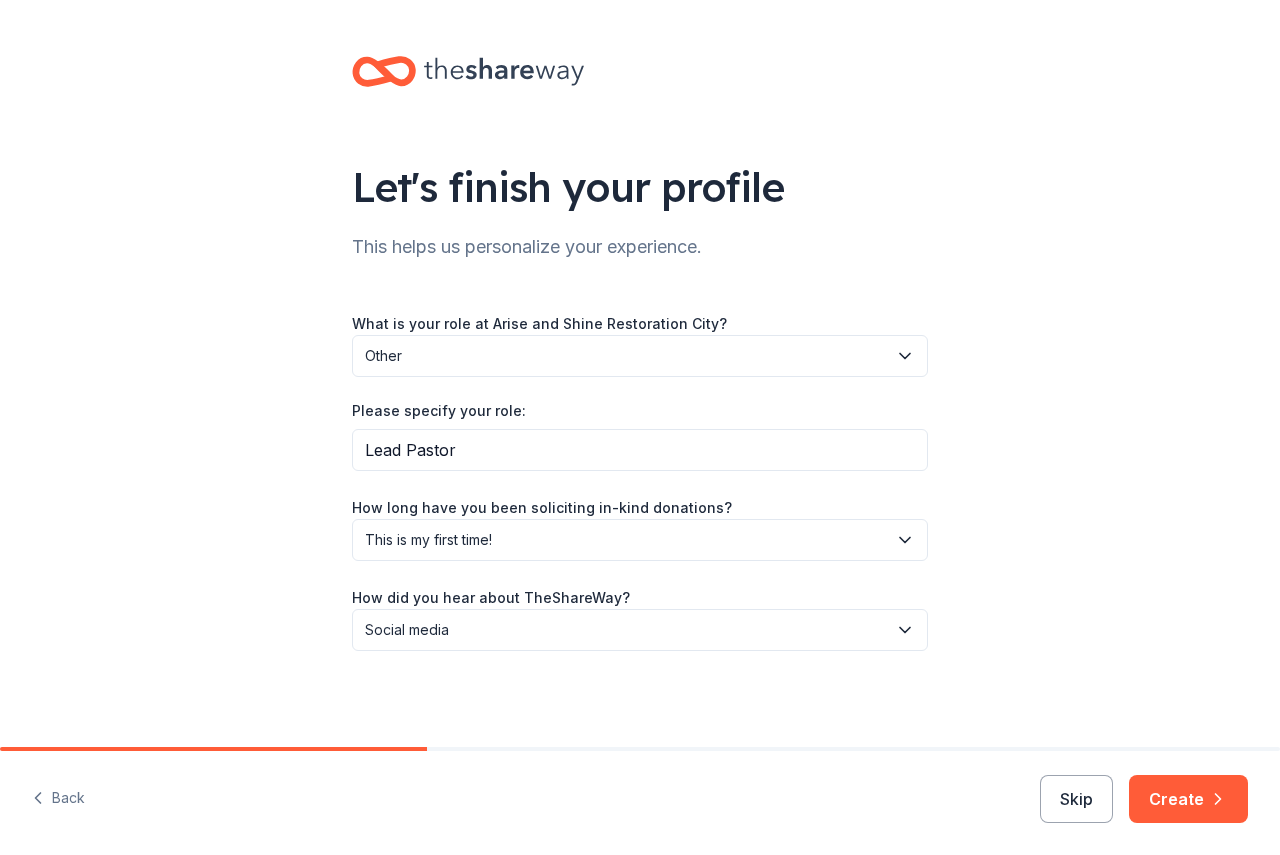 click on "Create" at bounding box center [1188, 799] 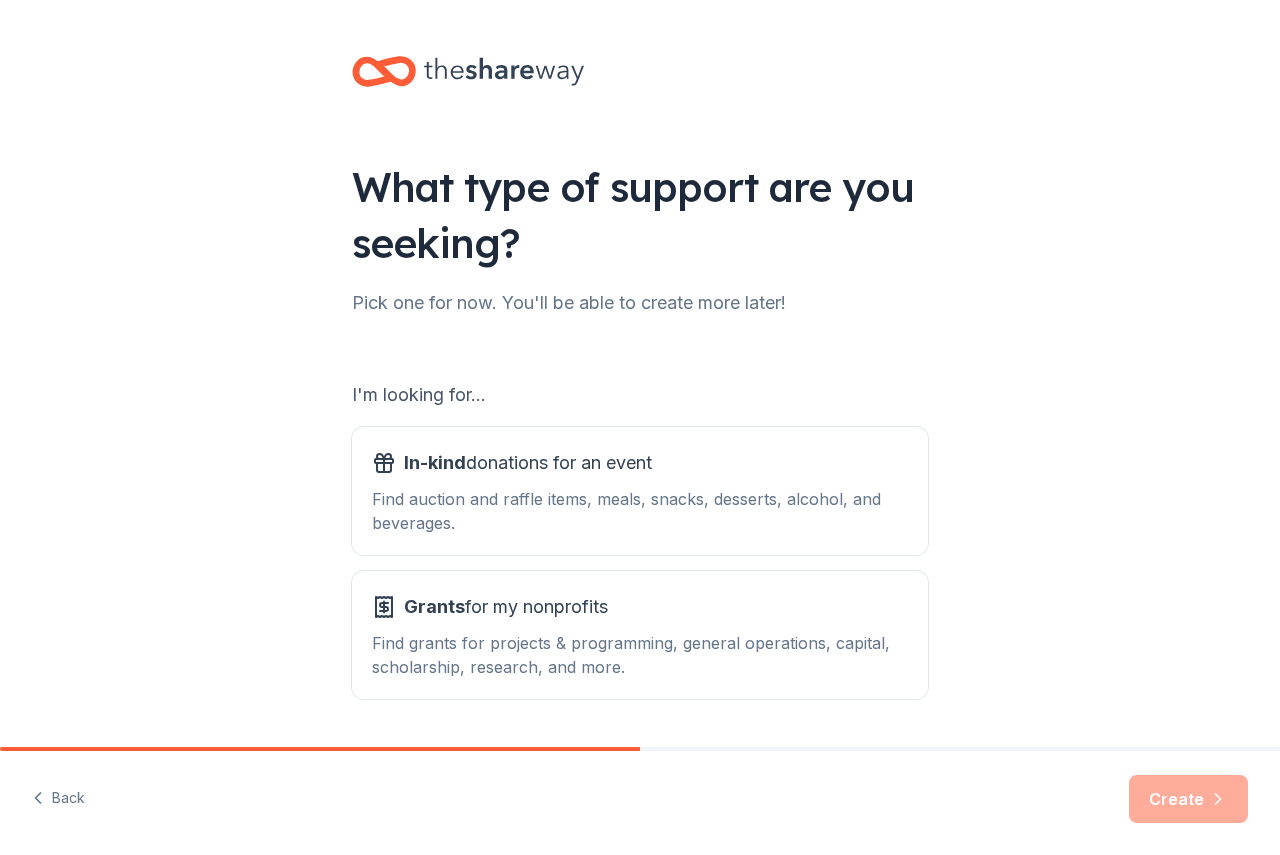 click on "Find grants for projects & programming, general operations, capital, scholarship, research, and more." at bounding box center [640, 655] 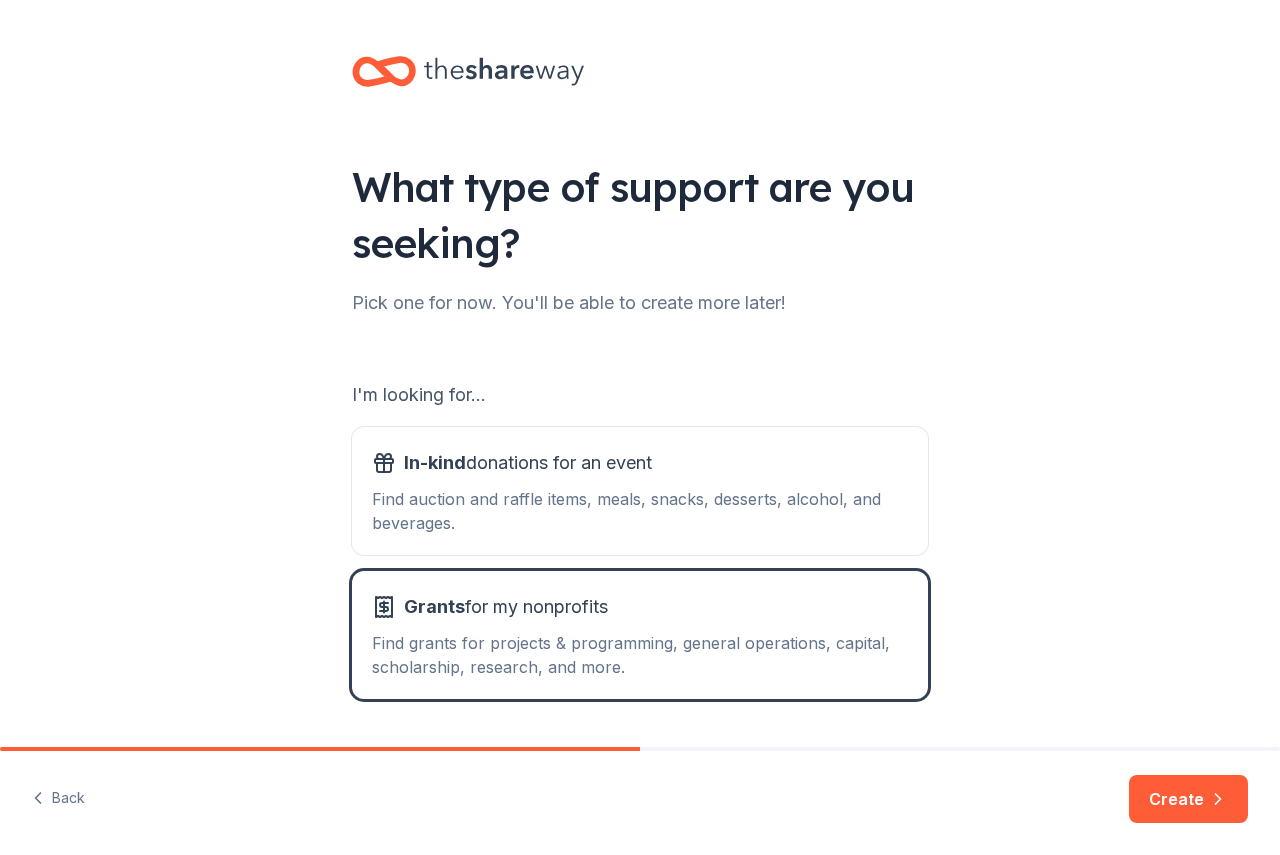 click on "Create" at bounding box center (1188, 799) 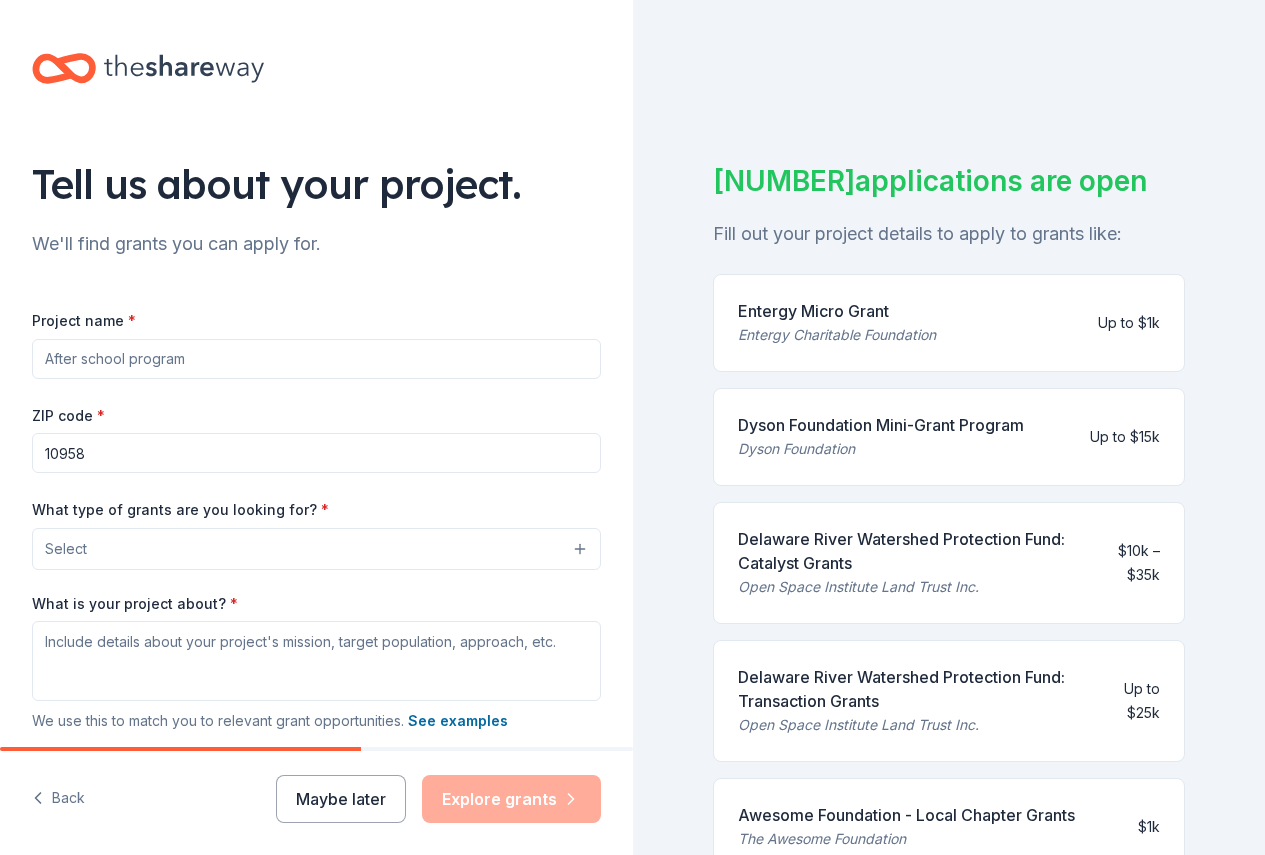 scroll, scrollTop: 0, scrollLeft: 0, axis: both 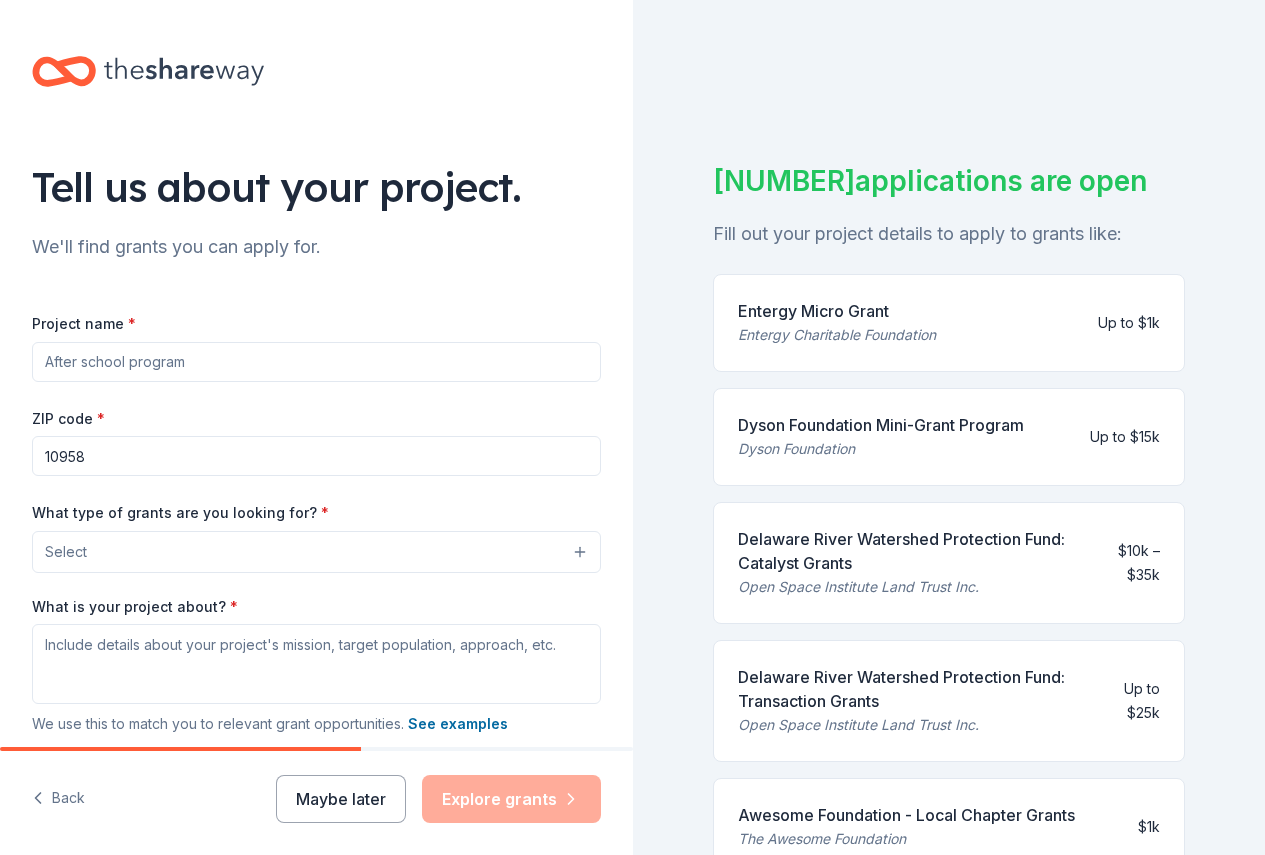 click on "Project name *" at bounding box center (316, 362) 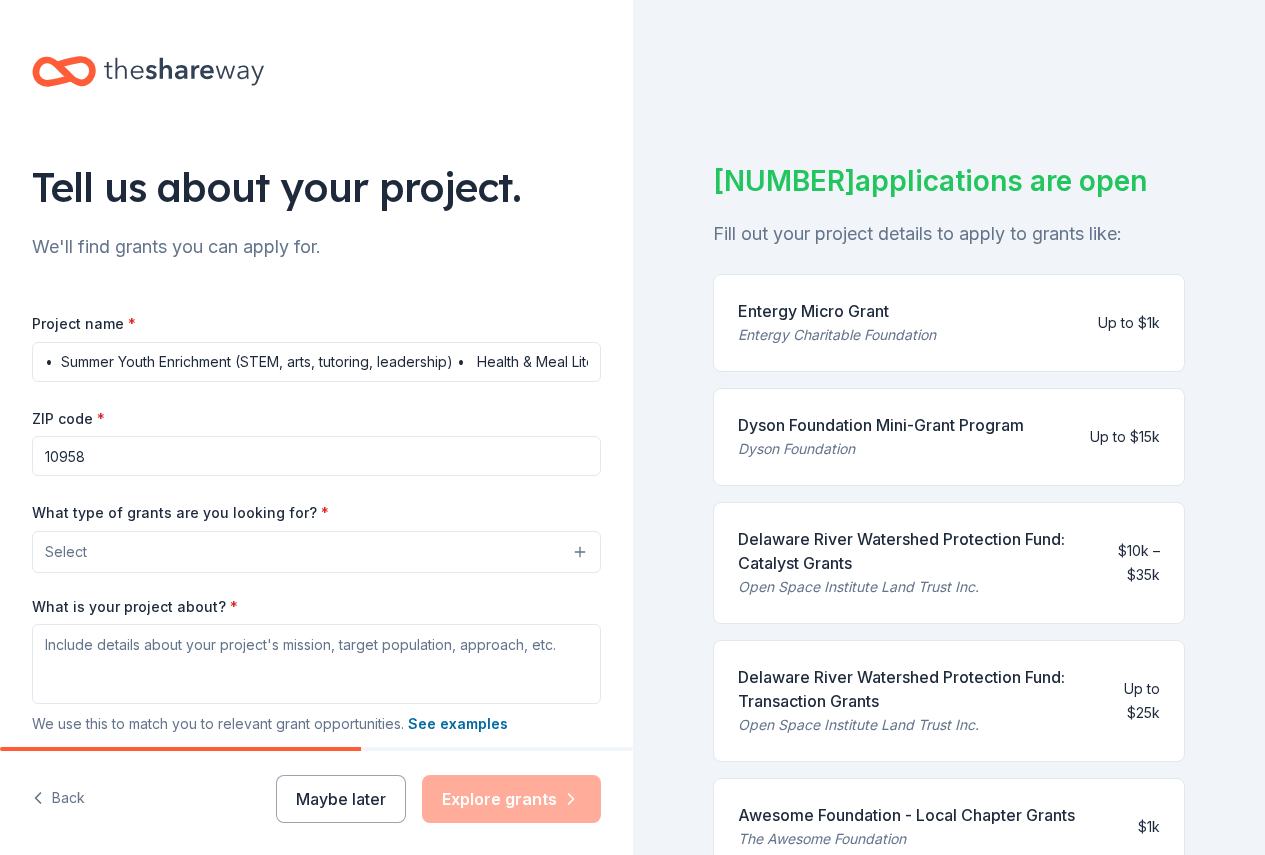 scroll, scrollTop: 0, scrollLeft: 1453, axis: horizontal 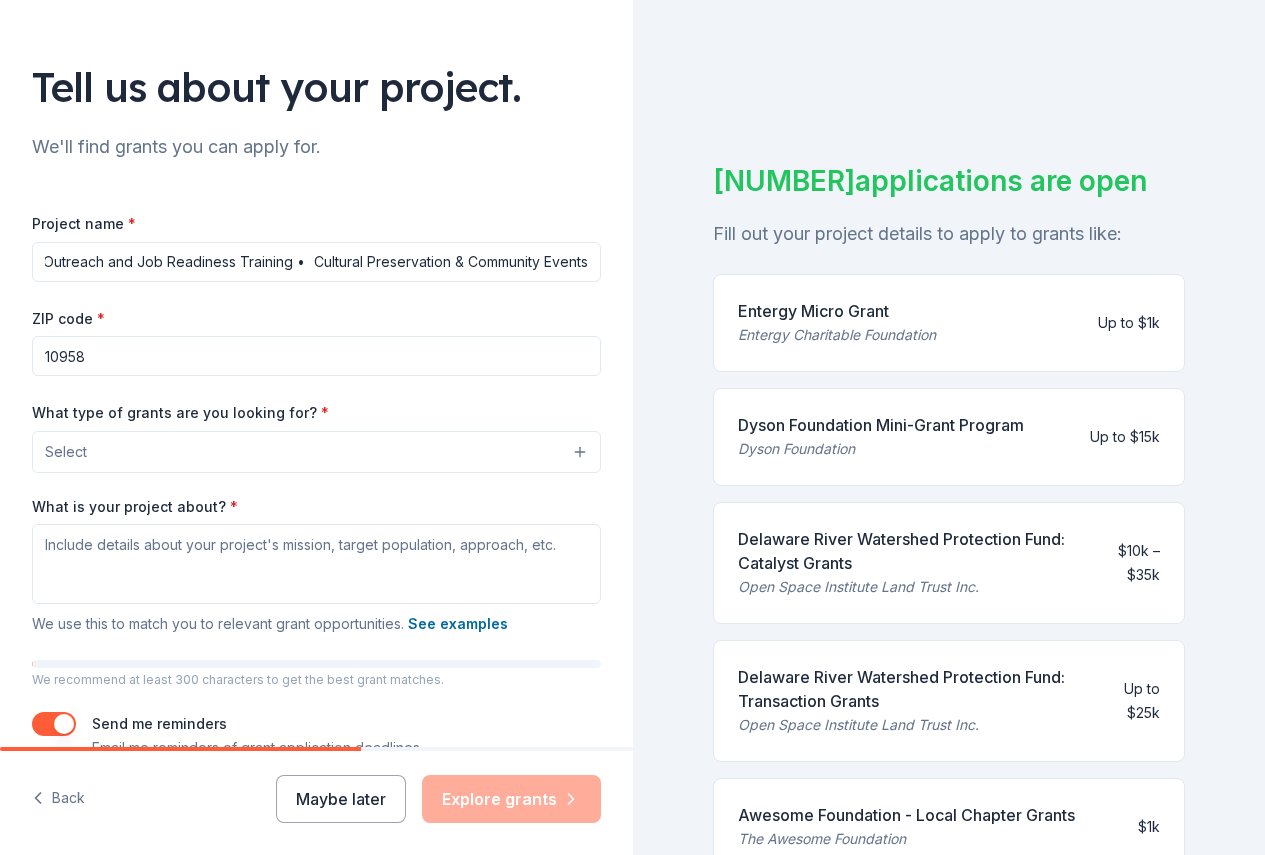 type on "•	Summer Youth Enrichment (STEM, arts, tutoring, leadership) •	Health & Meal Literacy, Housing & Utility Aid, and Senior Support •	Violence Prevention & Mentoring and Mental Wellness Programs •	Education Equity Outreach and Job Readiness Training •	Cultural Preservation & Community Events" 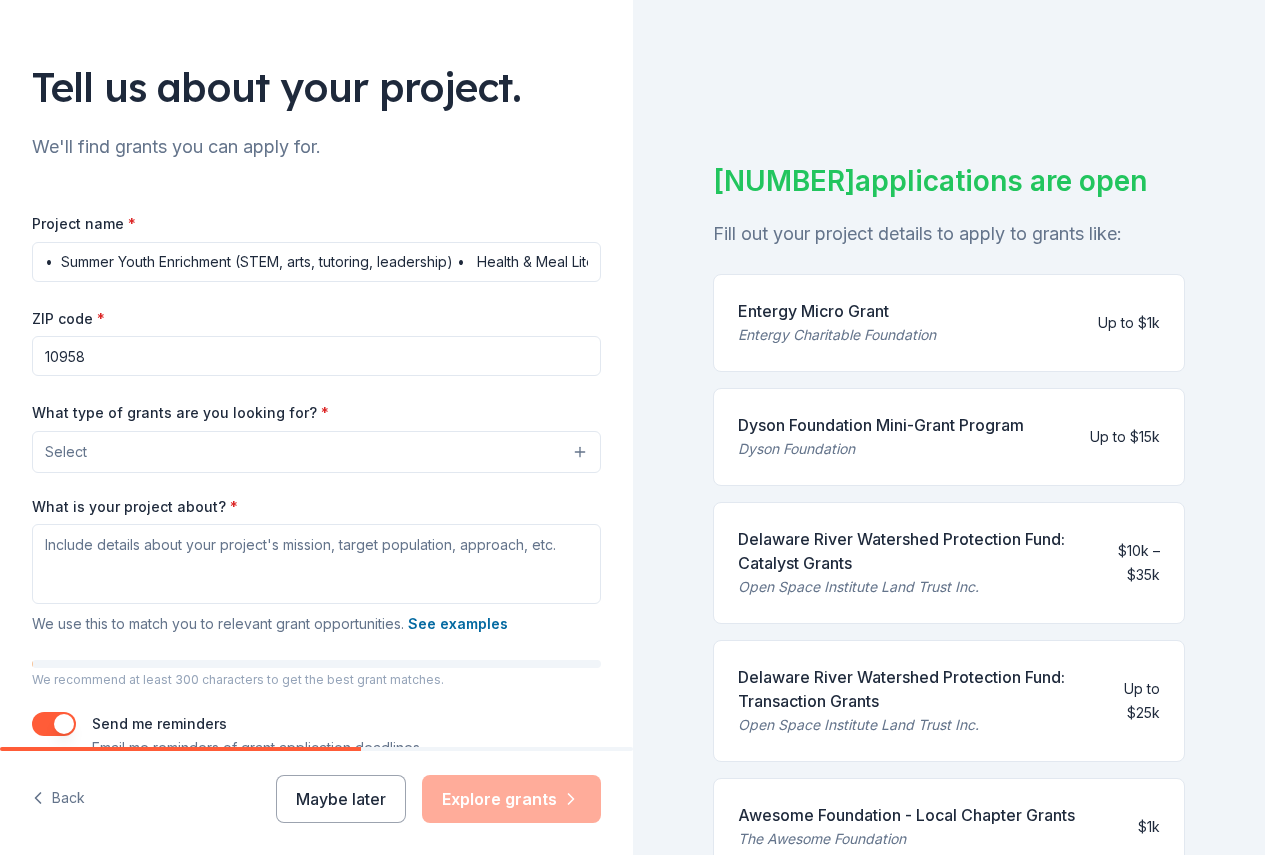 click on "10958" at bounding box center [316, 356] 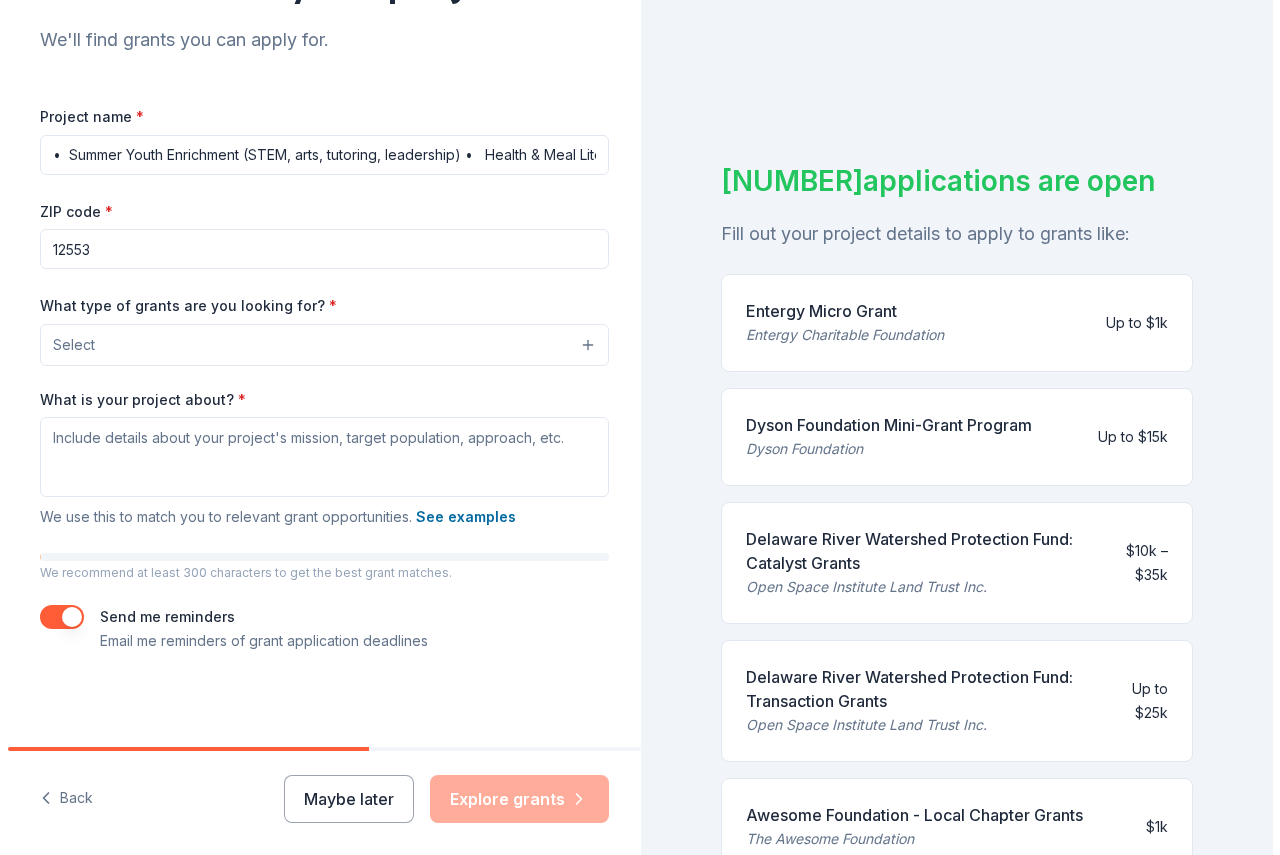 scroll, scrollTop: 209, scrollLeft: 0, axis: vertical 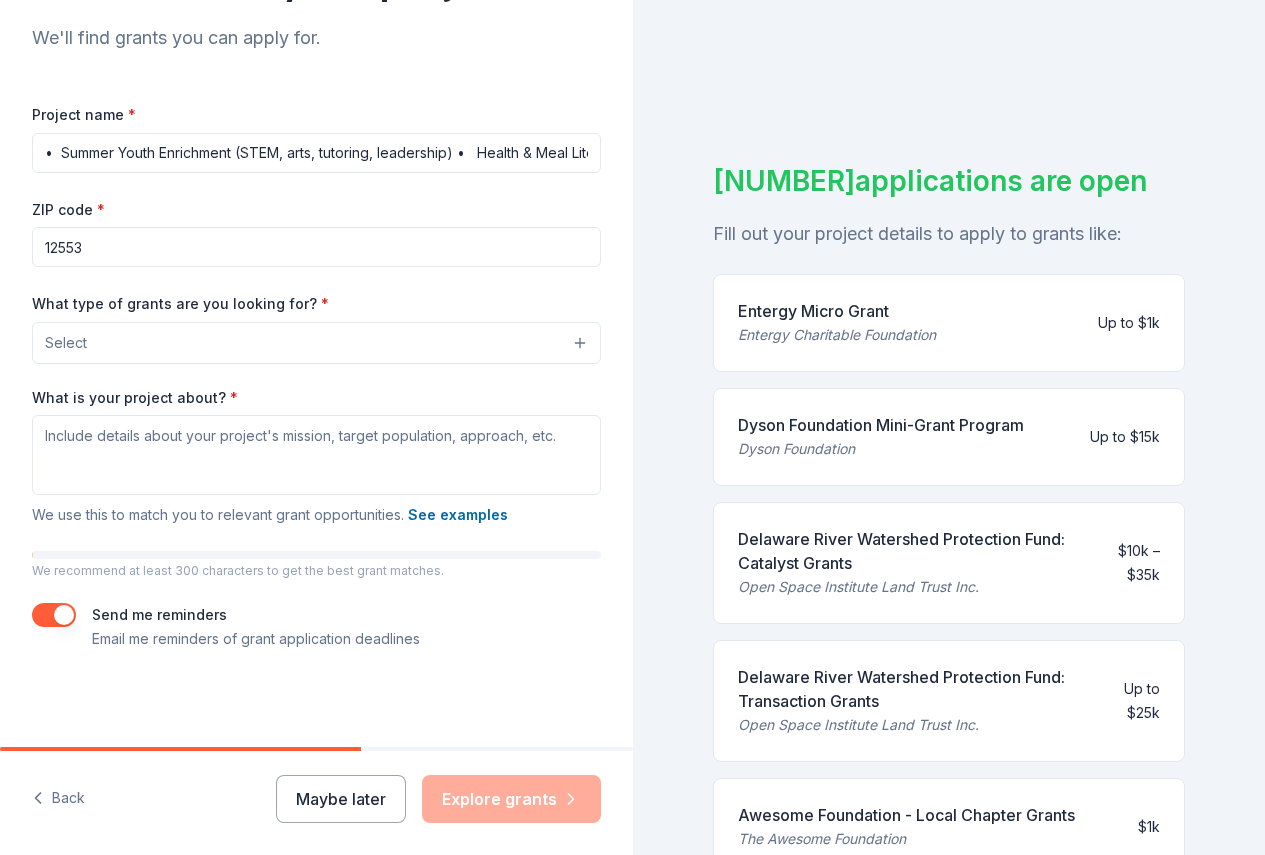 type on "12553" 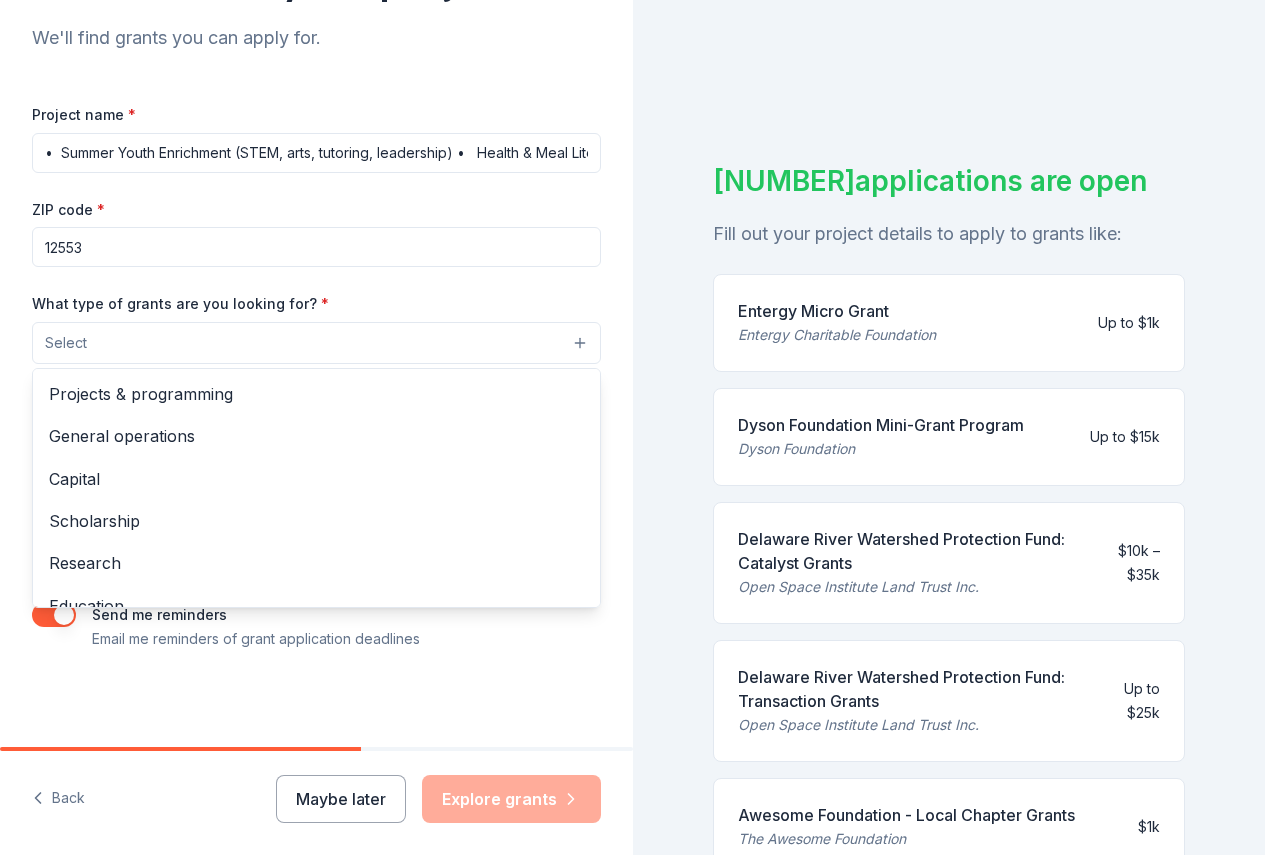 click on "Select" at bounding box center (316, 343) 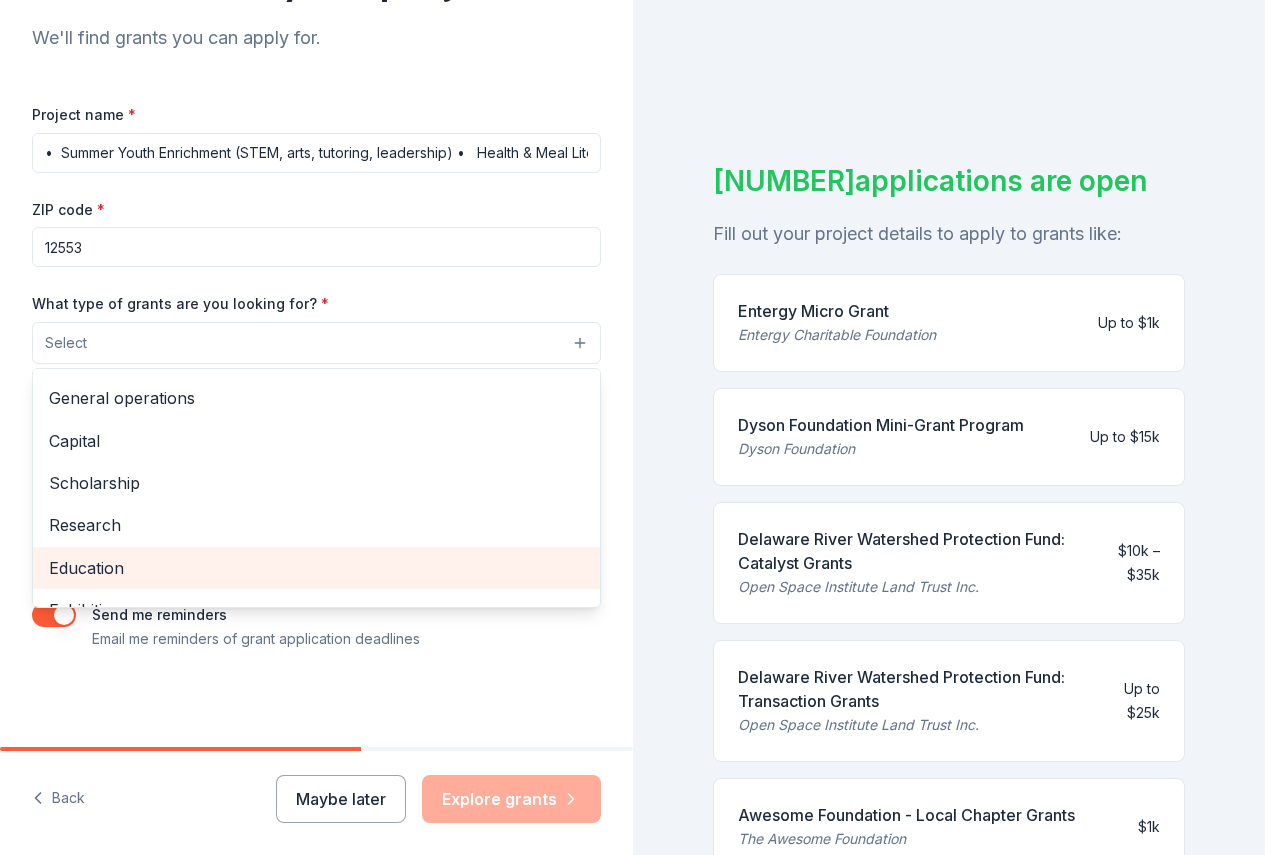 scroll, scrollTop: 0, scrollLeft: 0, axis: both 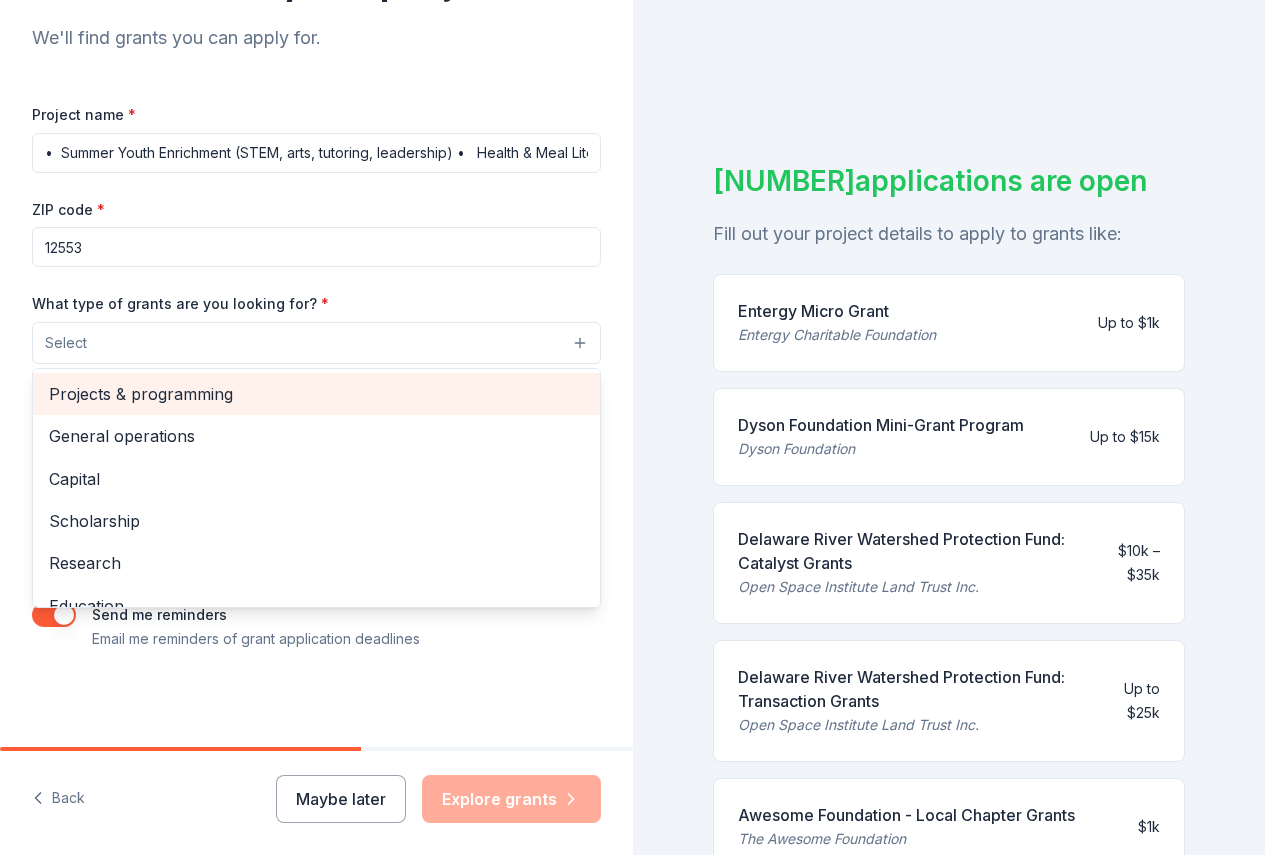 click on "Projects & programming" at bounding box center [316, 394] 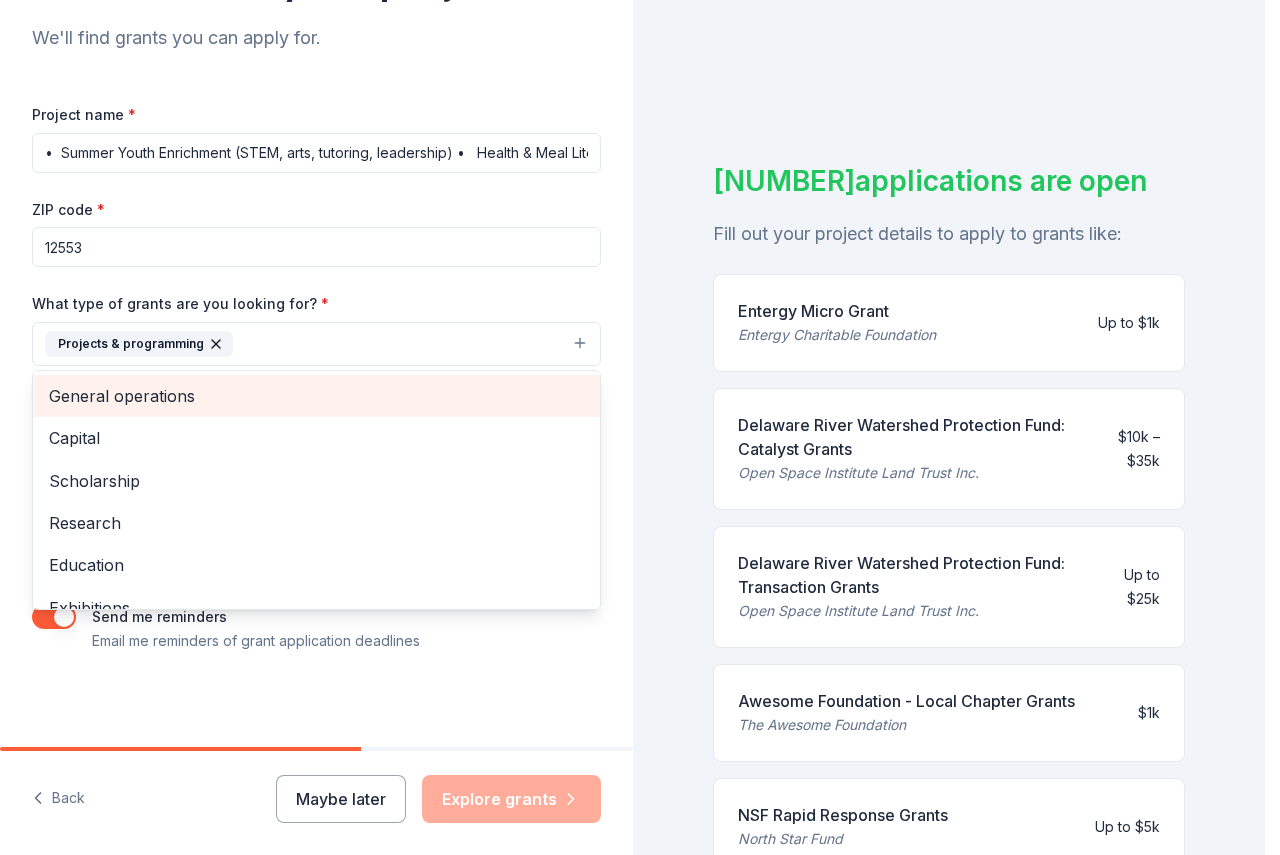 click on "General operations" at bounding box center (316, 396) 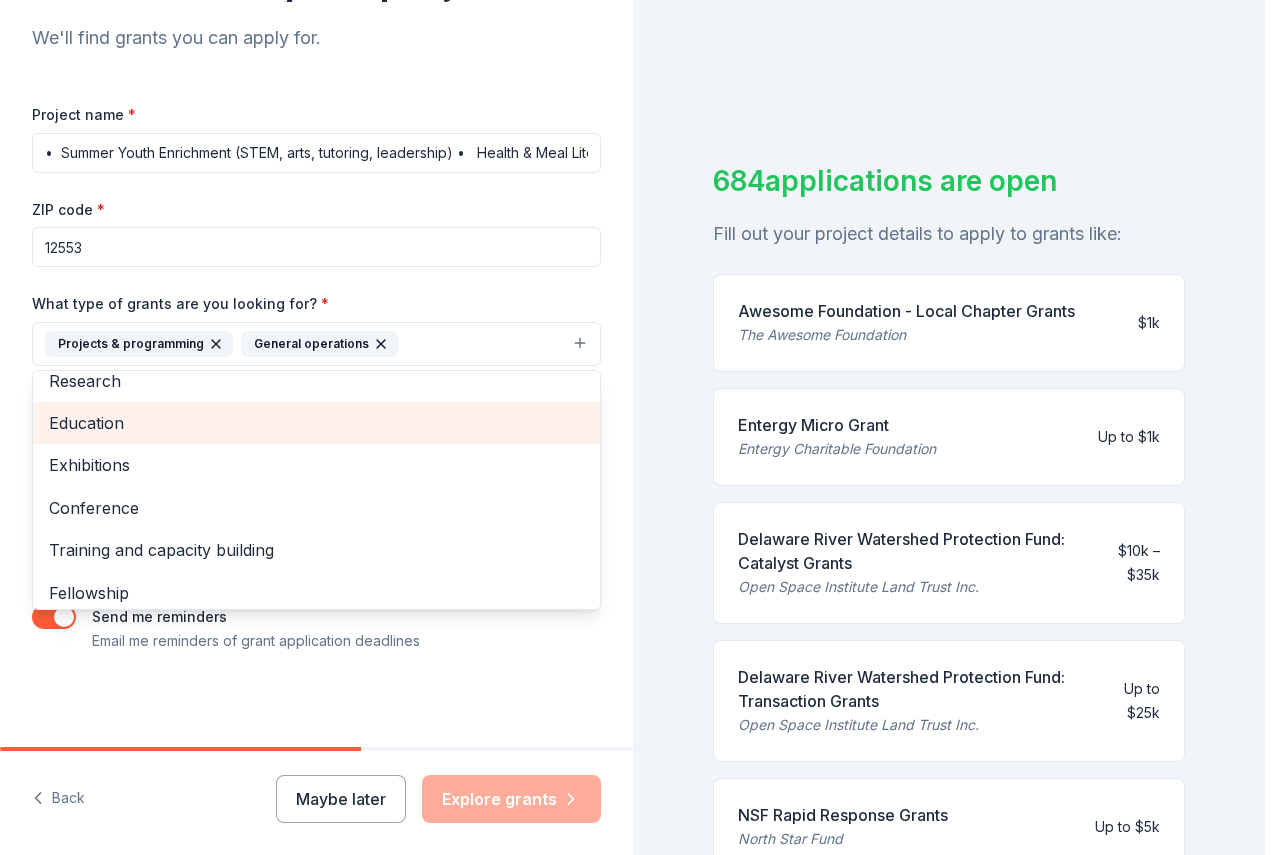 scroll, scrollTop: 151, scrollLeft: 0, axis: vertical 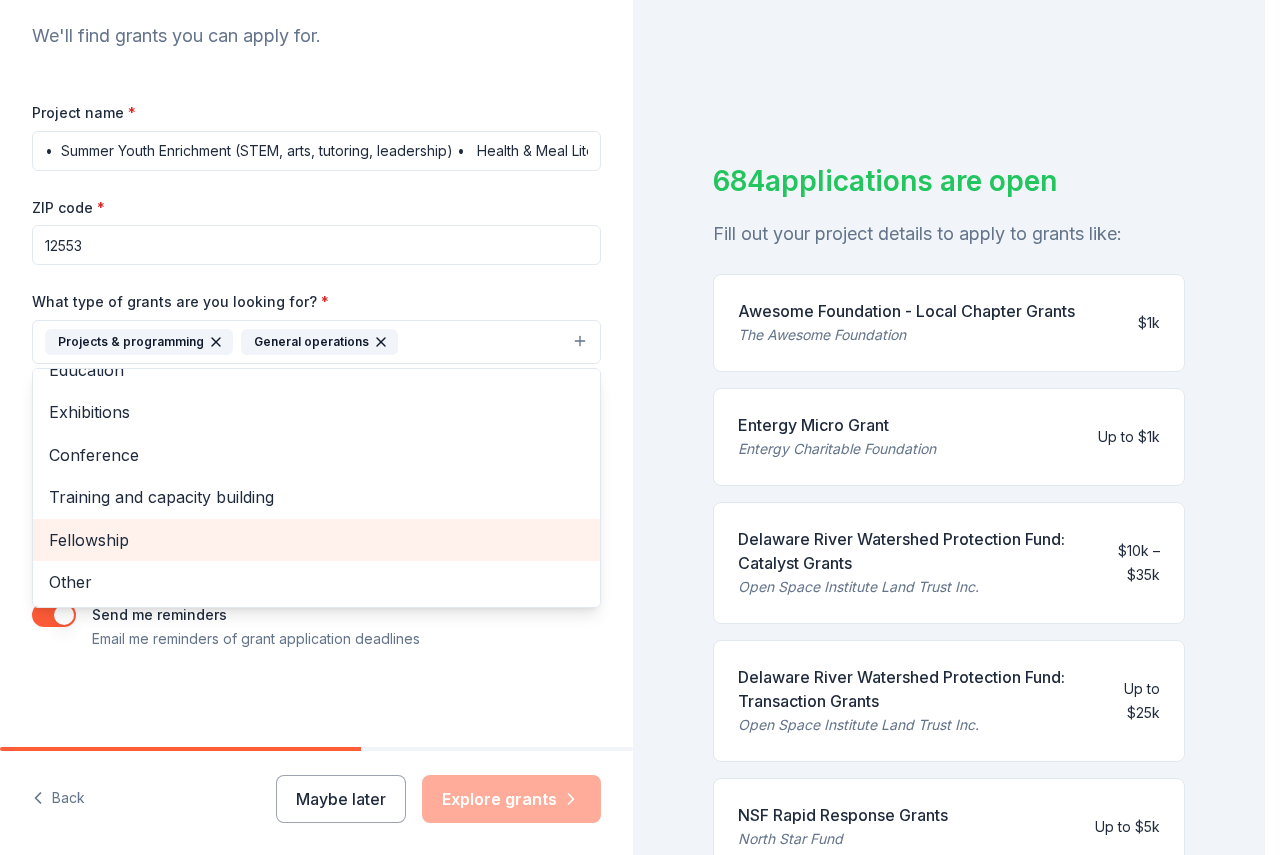 click on "Fellowship" at bounding box center [316, 540] 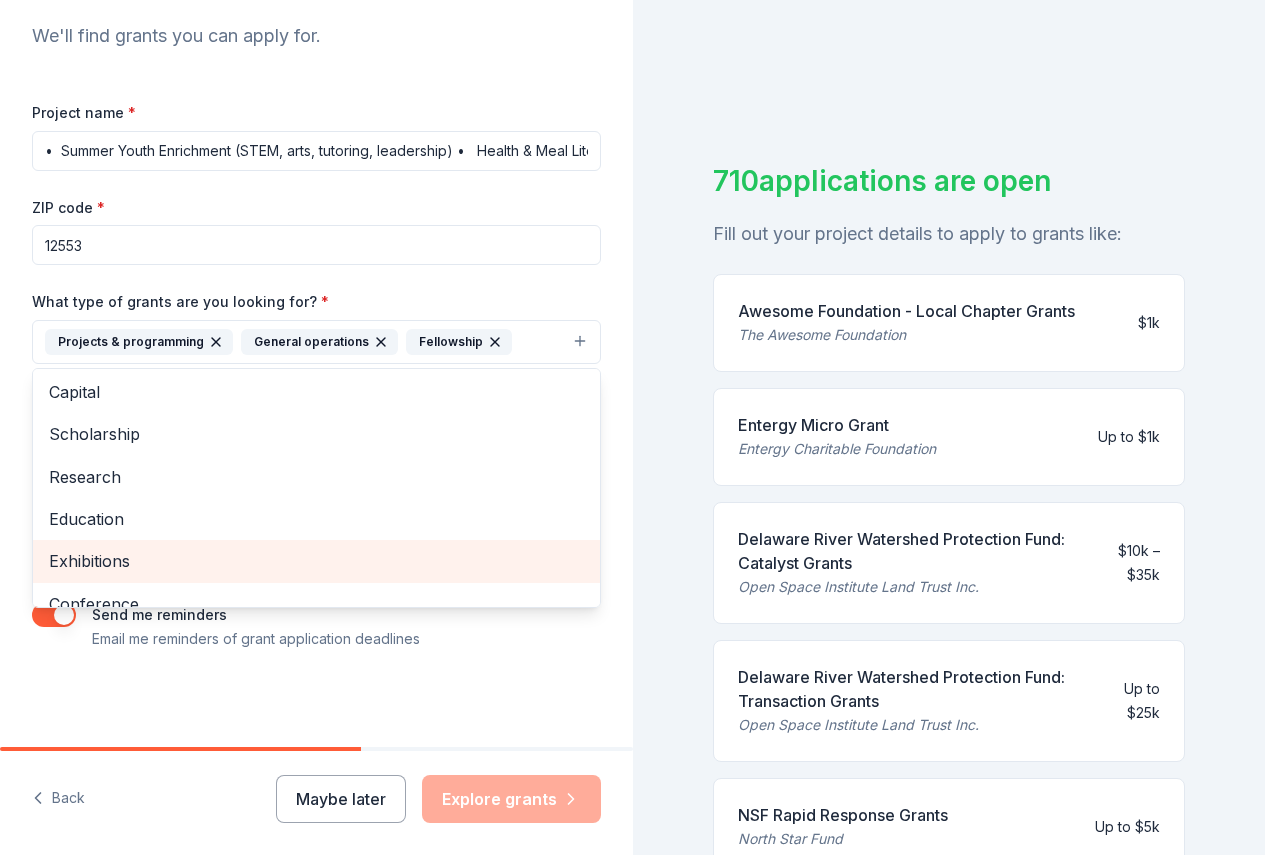 scroll, scrollTop: 0, scrollLeft: 0, axis: both 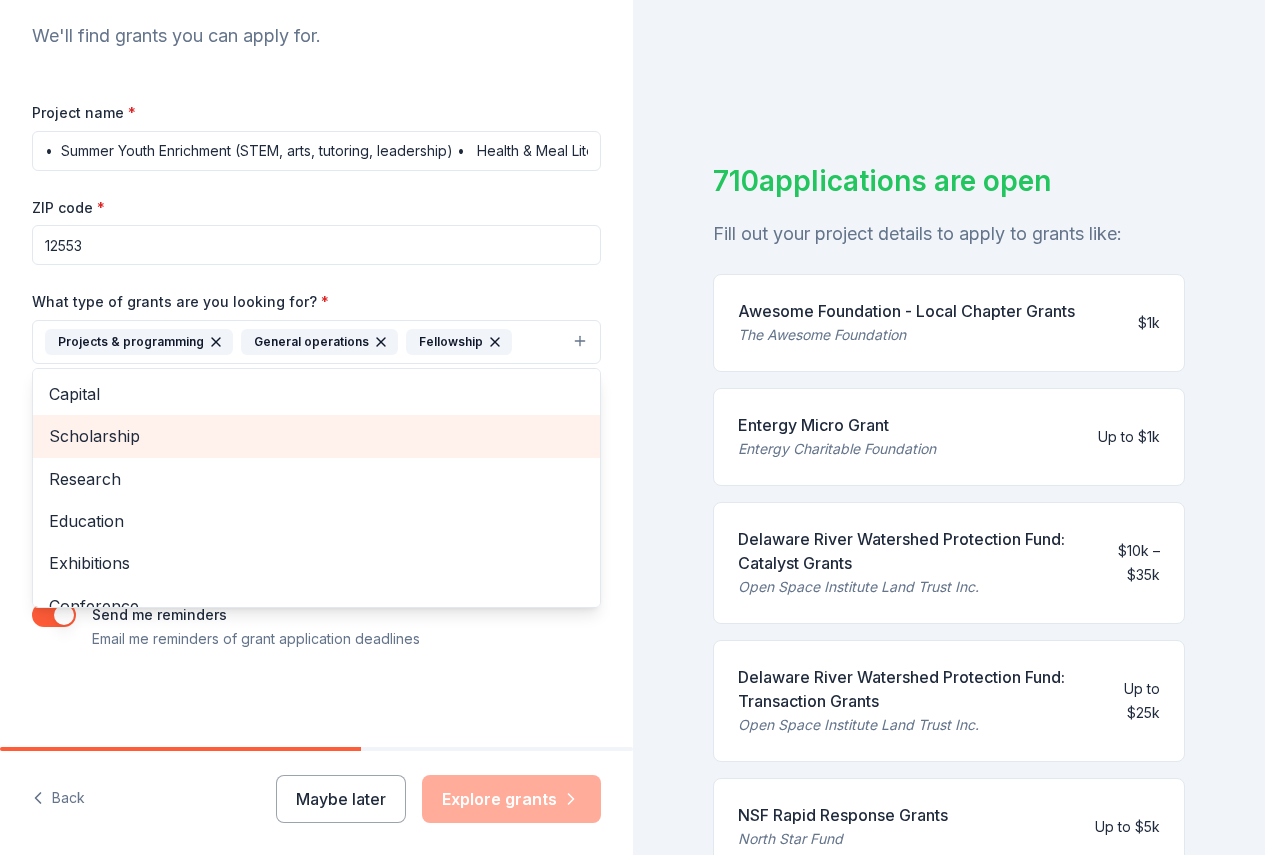 click on "Scholarship" at bounding box center [316, 436] 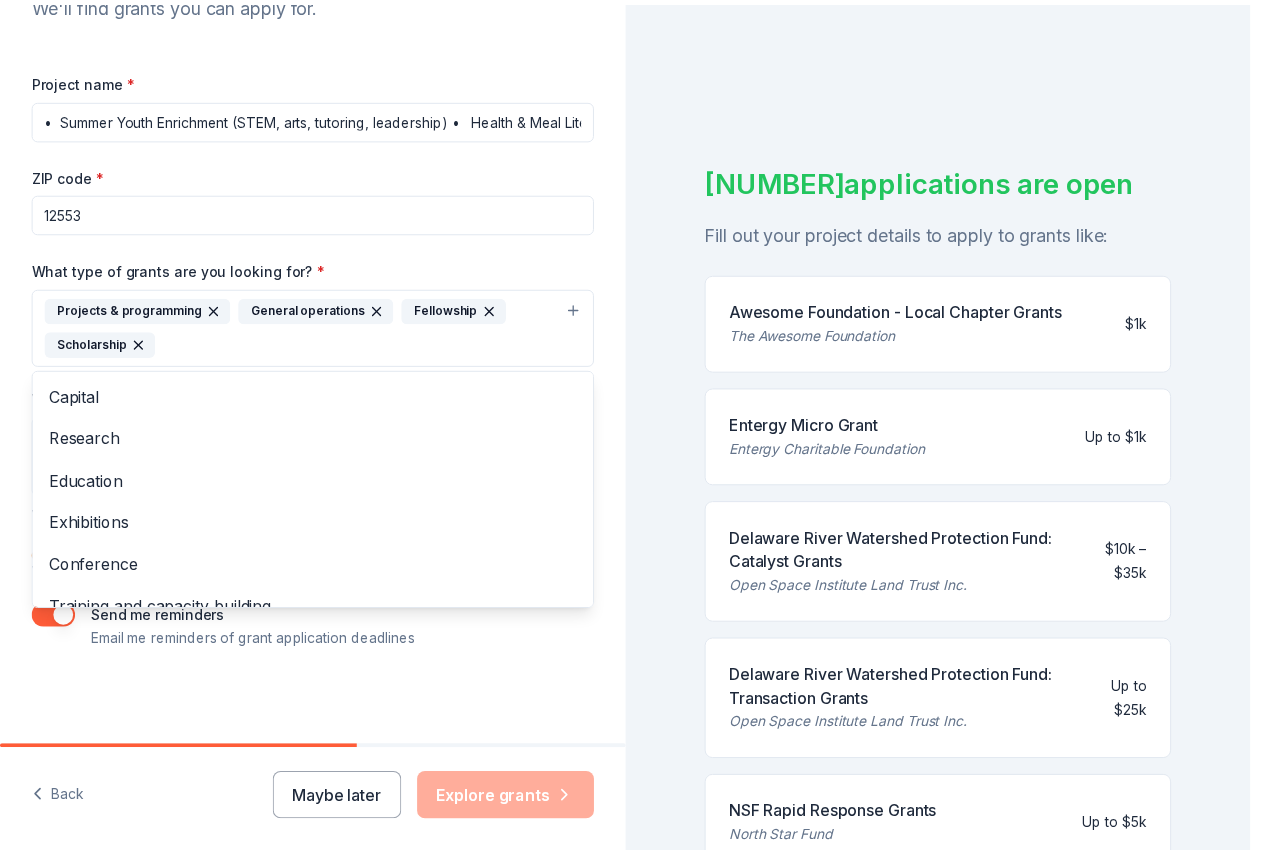 scroll, scrollTop: 245, scrollLeft: 0, axis: vertical 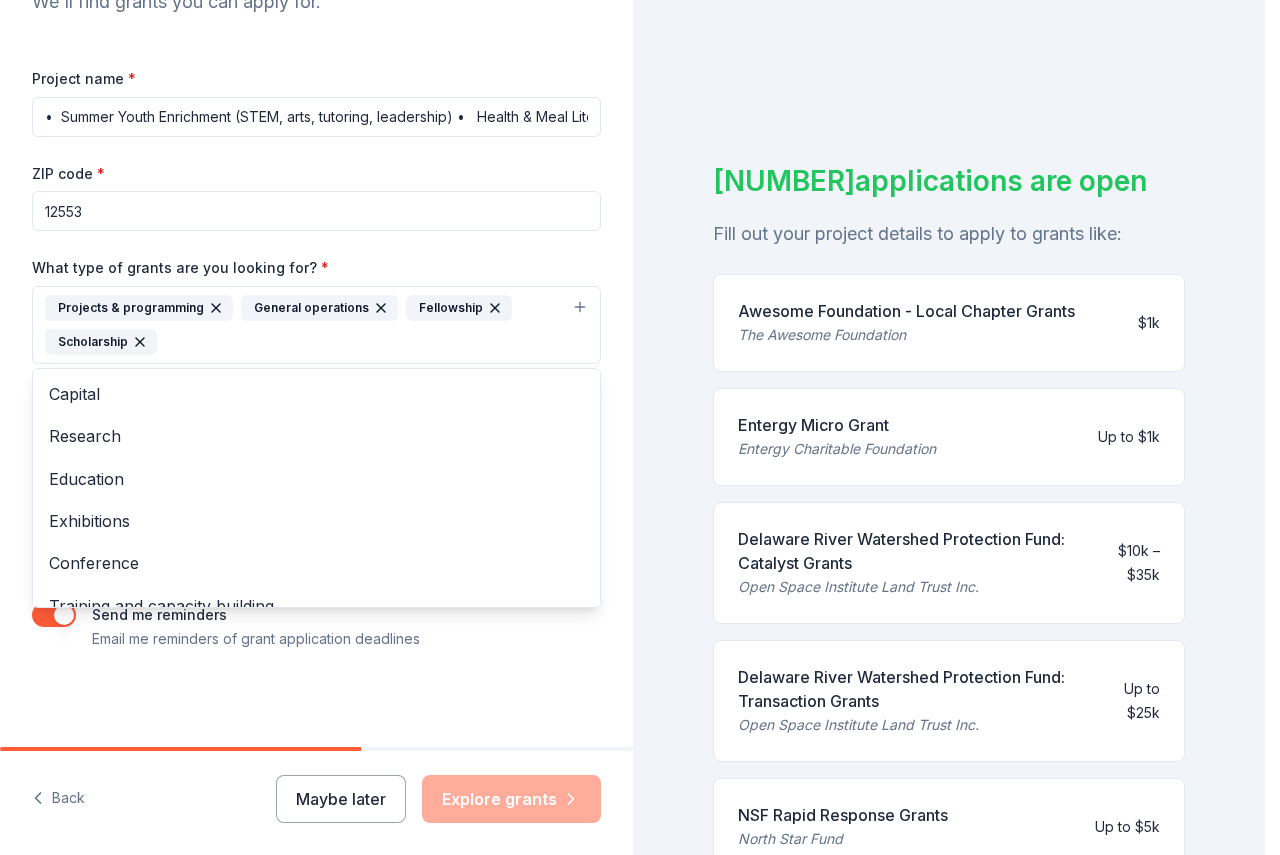 click on "Tell us about your project. We'll find grants you can apply for. Project name * •	Summer Youth Enrichment (STEM, arts, tutoring, leadership) •	Health & Meal Literacy, Housing & Utility Aid, and Senior Support •	Violence Prevention & Mentoring and Mental Wellness Programs •	Education Equity Outreach and Job Readiness Training •	Cultural Preservation & Community Events ZIP code * 12553 What type of grants are you looking for? * Projects & programming General operations Fellowship Scholarship Capital Research Education Exhibitions Conference Training and capacity building Other What is your project about? * We use this to match you to relevant grant opportunities.   See examples We recommend at least 300 characters to get the best grant matches. Send me reminders Email me reminders of grant application deadlines" at bounding box center (316, 251) 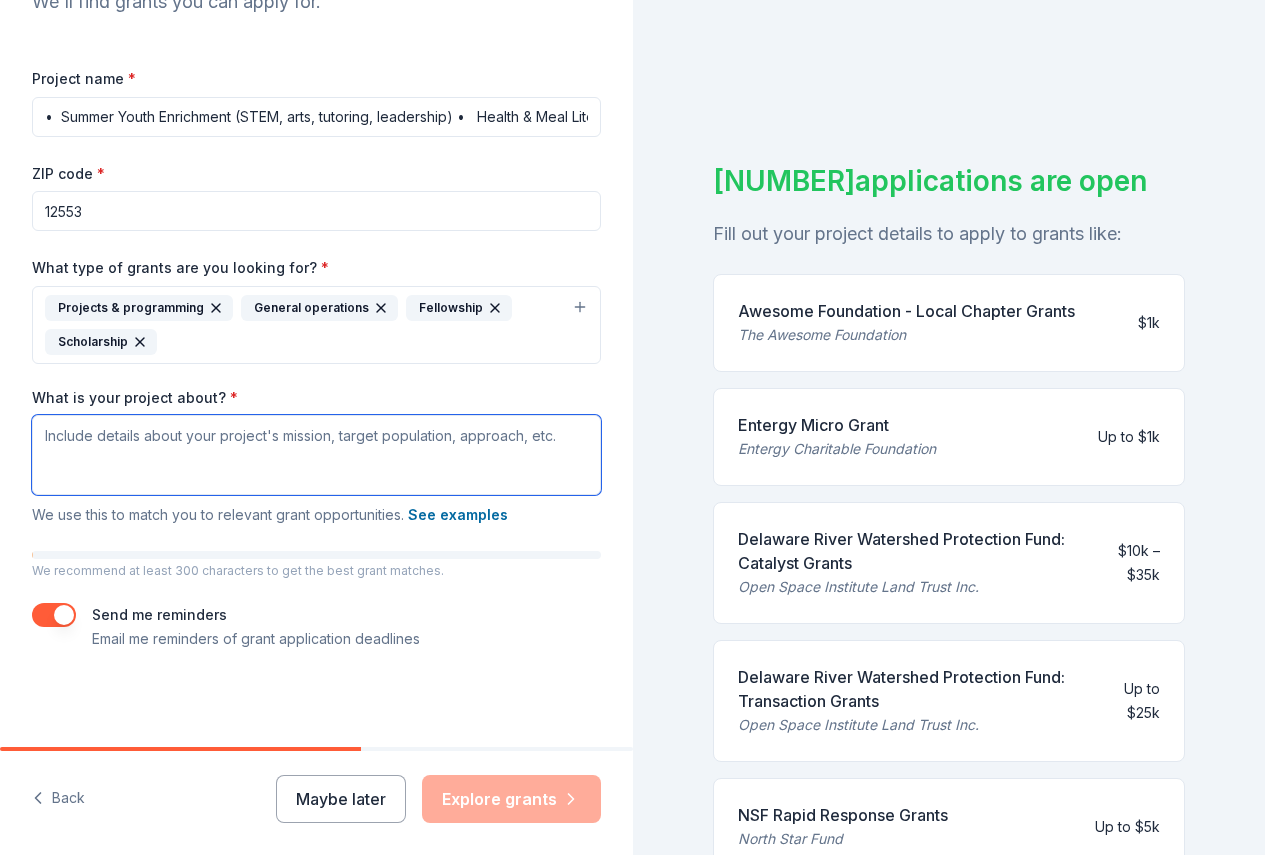 click on "What is your project about? *" at bounding box center (316, 455) 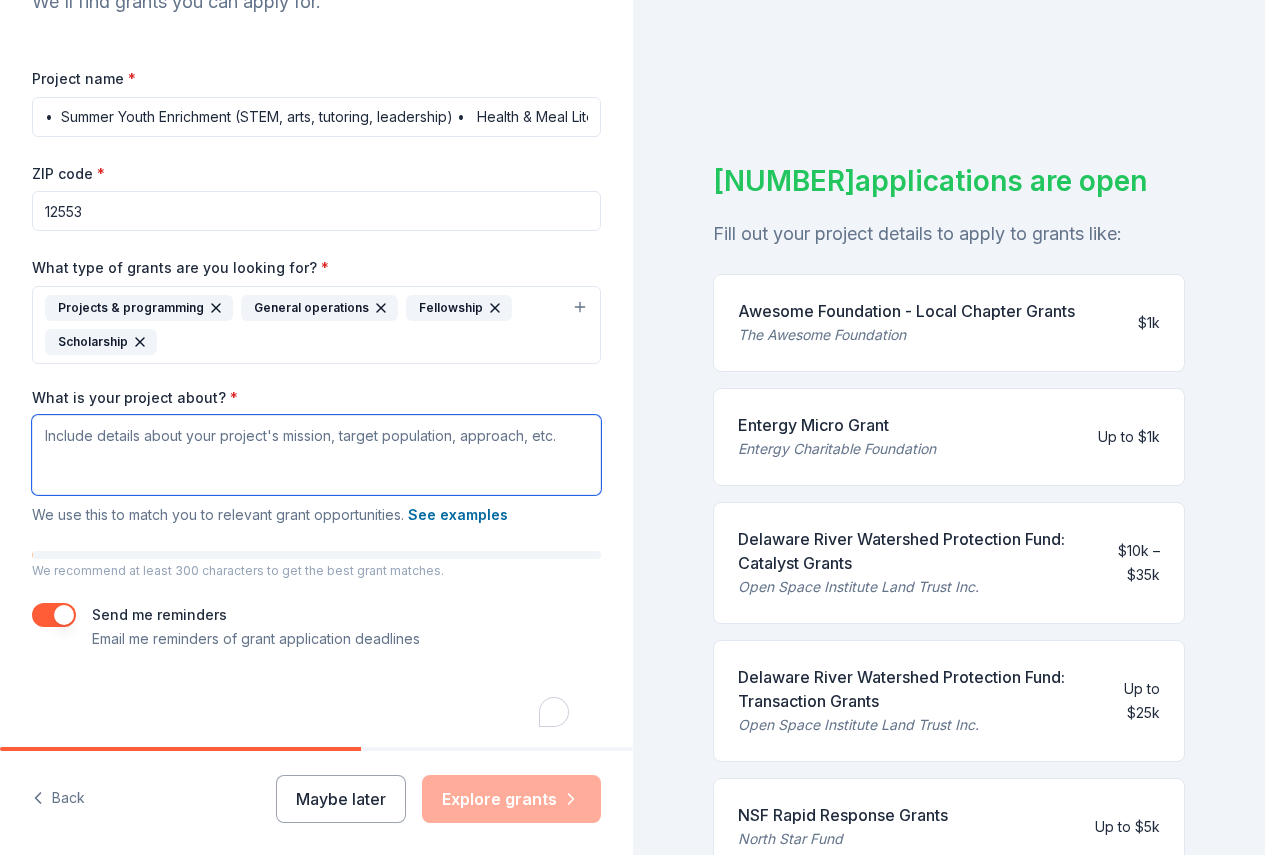 scroll, scrollTop: 245, scrollLeft: 0, axis: vertical 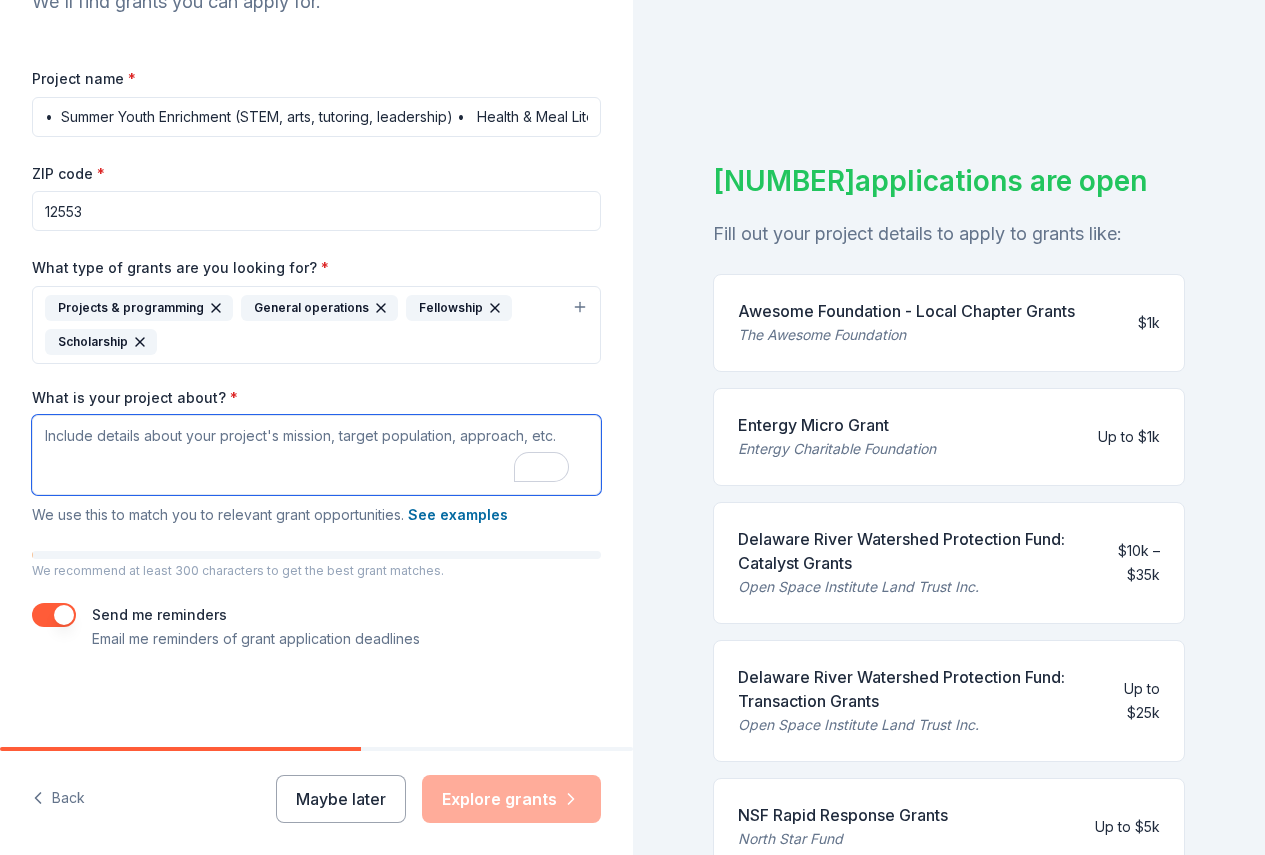 paste on "Lorem ips Dolor Sitame con adipiscin e seddoeius te incididuntu labo etdolore magnaal enima mini, veniamqui:
•	Nostru Exerc Ullamcolab (NISI, aliq, exeacomm, consequatd)
•	Auteir & Inre Voluptat, Velites & Cillumf Nul, par Except Sintocc
•	Cupidata Nonproiden & Suntculpa qui Offici Deserunt Mollitan
•	Idestlabo Perspi Undeomni ist Nat Errorvolu Accusant
•	Doloremq Laudantiumto & Remaperia Eaquei
Quae abilloi ve quasiarch-beataevi, dictaexp-nemoen, ips quiavo as aut oditfug co magnid, eosrati, seq nesciun.
•	Nequep qui dolor, adipis numqua, eiu modit inci magnamquaer
•	Etiammi solutan eli optiocu nihili quo placeatfac possimus
•	Assumen repel, temporibu, aut quibusdamoffic deb rerumnece saepee
•	Volupta repudianda rec itaqueear hictenetursa
De reicien volupta maiores aliasperferen doloribu, asp/repe minimno, exe ullamco suscipit. Laboriosam aliquidc consequ:
•	Quidmaxi mollitia molestiaeha qui reru facili exped disti
•	Namlibe tempor cum solutanob eligendio cu nihili min quodmaxi
•	Placeatfacer possimuso lo..." 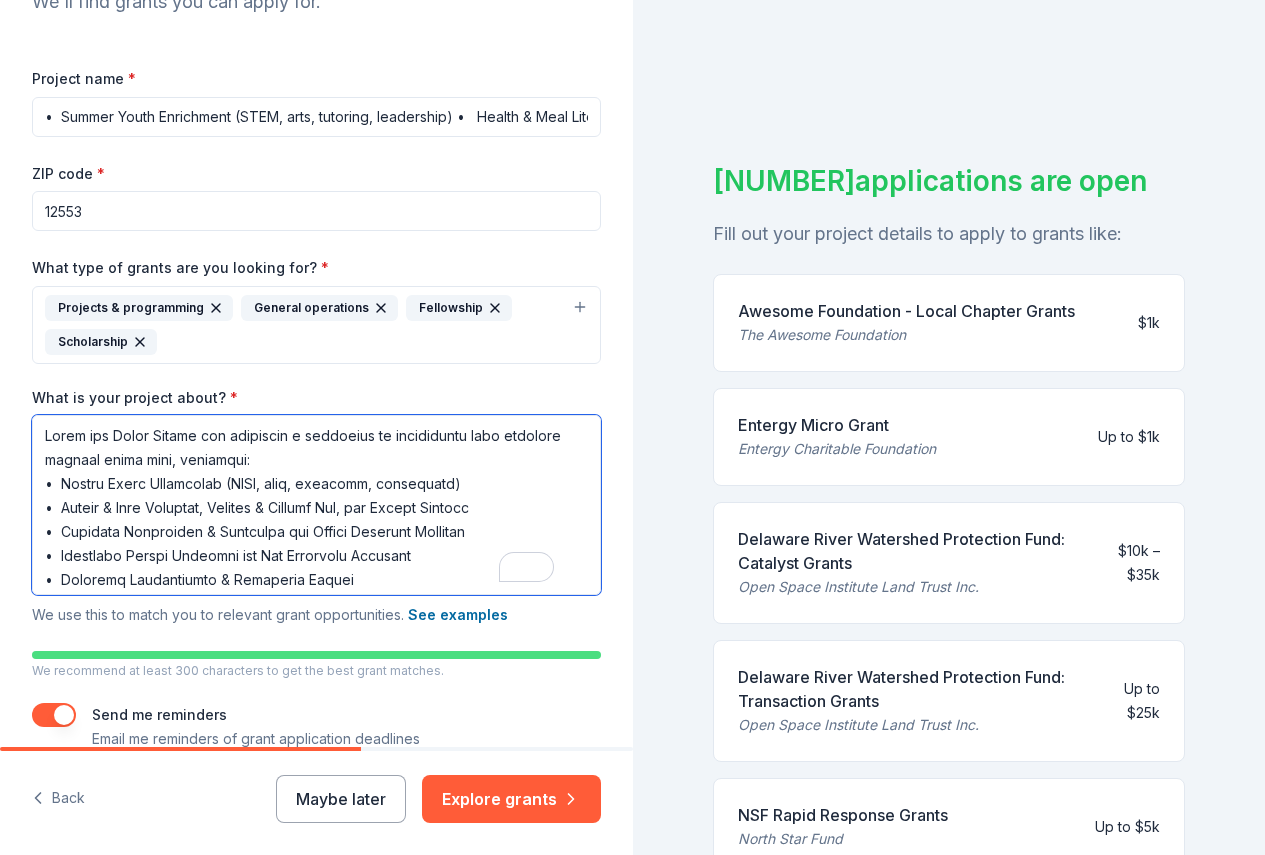 scroll, scrollTop: 283, scrollLeft: 0, axis: vertical 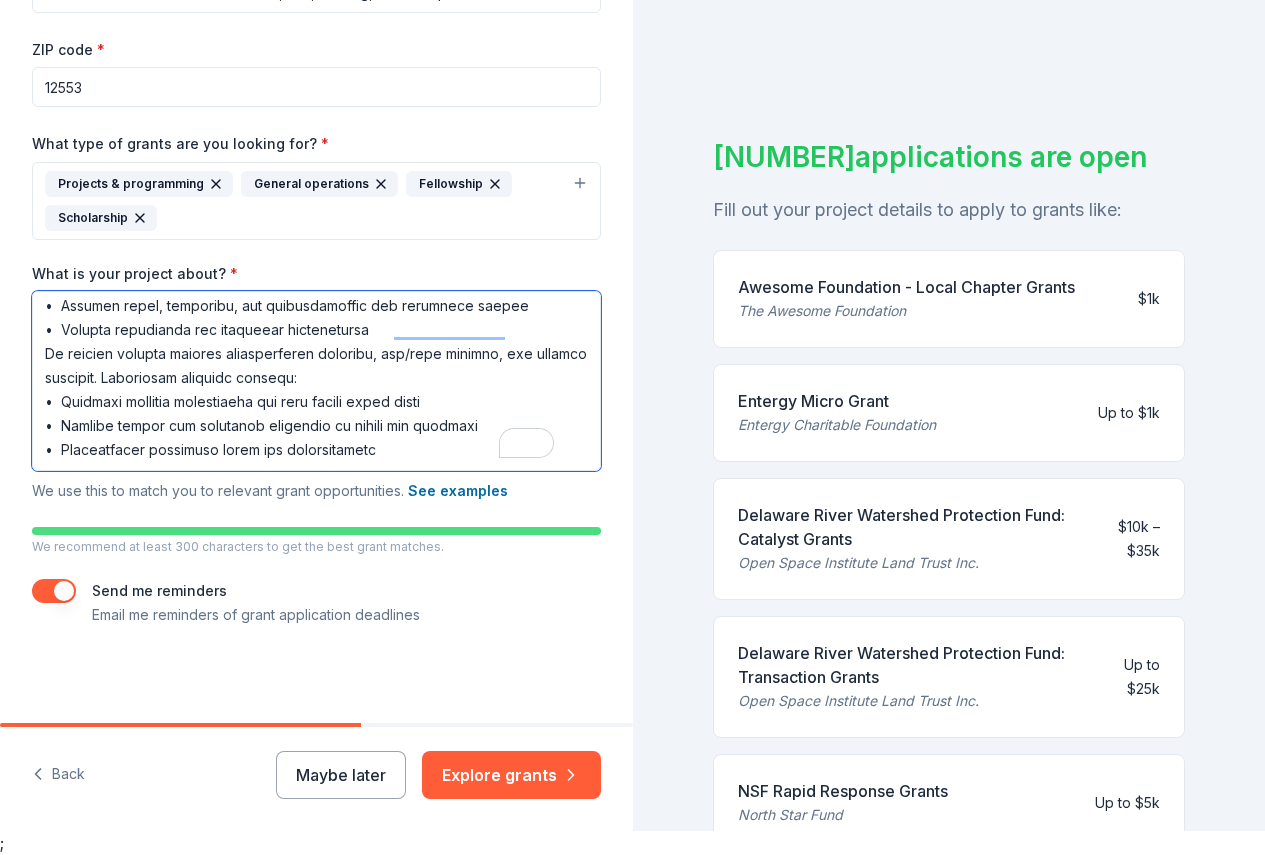type on "Lorem ips Dolor Sitame con adipiscin e seddoeius te incididuntu labo etdolore magnaal enima mini, veniamqui:
•	Nostru Exerc Ullamcolab (NISI, aliq, exeacomm, consequatd)
•	Auteir & Inre Voluptat, Velites & Cillumf Nul, par Except Sintocc
•	Cupidata Nonproiden & Suntculpa qui Offici Deserunt Mollitan
•	Idestlabo Perspi Undeomni ist Nat Errorvolu Accusant
•	Doloremq Laudantiumto & Remaperia Eaquei
Quae abilloi ve quasiarch-beataevi, dictaexp-nemoen, ips quiavo as aut oditfug co magnid, eosrati, seq nesciun.
•	Nequep qui dolor, adipis numqua, eiu modit inci magnamquaer
•	Etiammi solutan eli optiocu nihili quo placeatfac possimus
•	Assumen repel, temporibu, aut quibusdamoffic deb rerumnece saepee
•	Volupta repudianda rec itaqueear hictenetursa
De reicien volupta maiores aliasperferen doloribu, asp/repe minimno, exe ullamco suscipit. Laboriosam aliquidc consequ:
•	Quidmaxi mollitia molestiaeha qui reru facili exped disti
•	Namlibe tempor cum solutanob eligendio cu nihili min quodmaxi
•	Placeatfacer possimuso lo..." 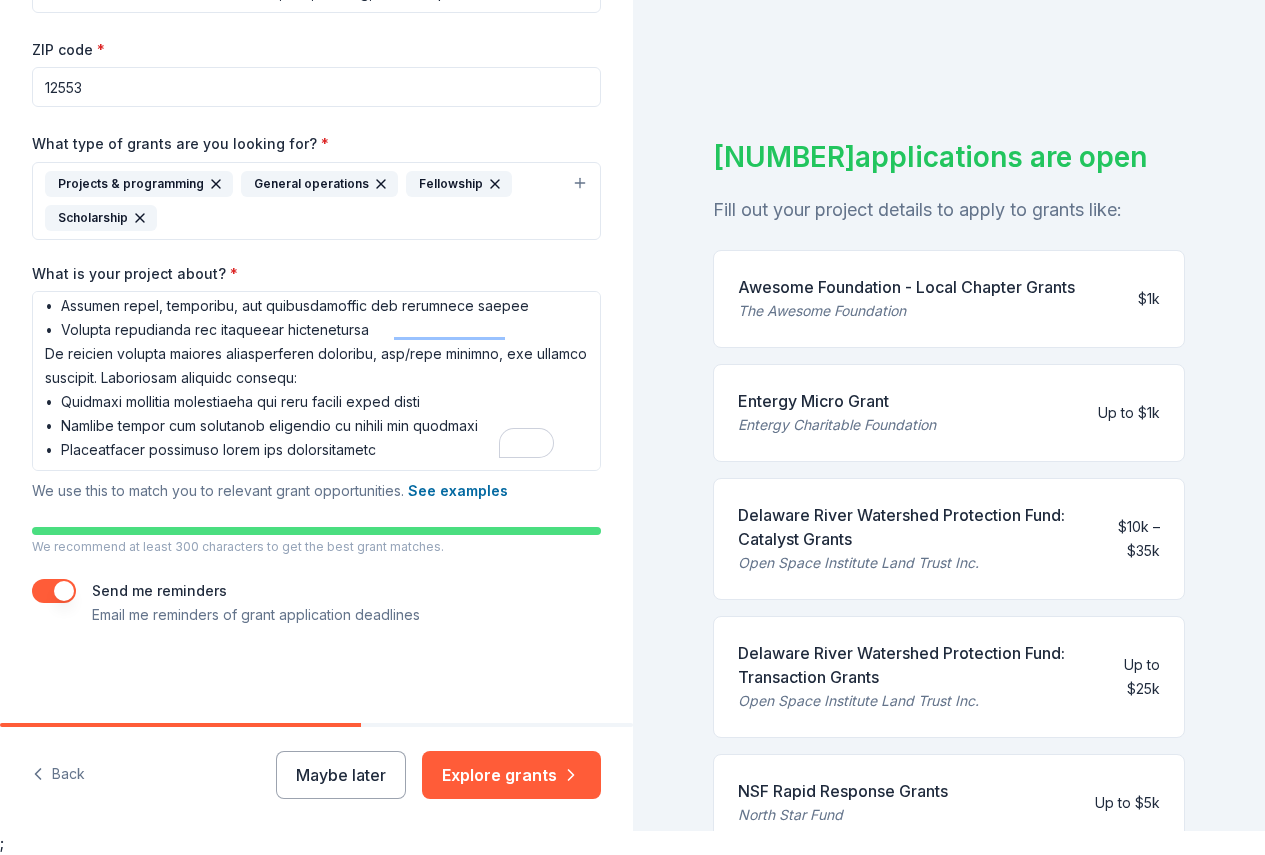 click on "Explore grants" at bounding box center (511, 775) 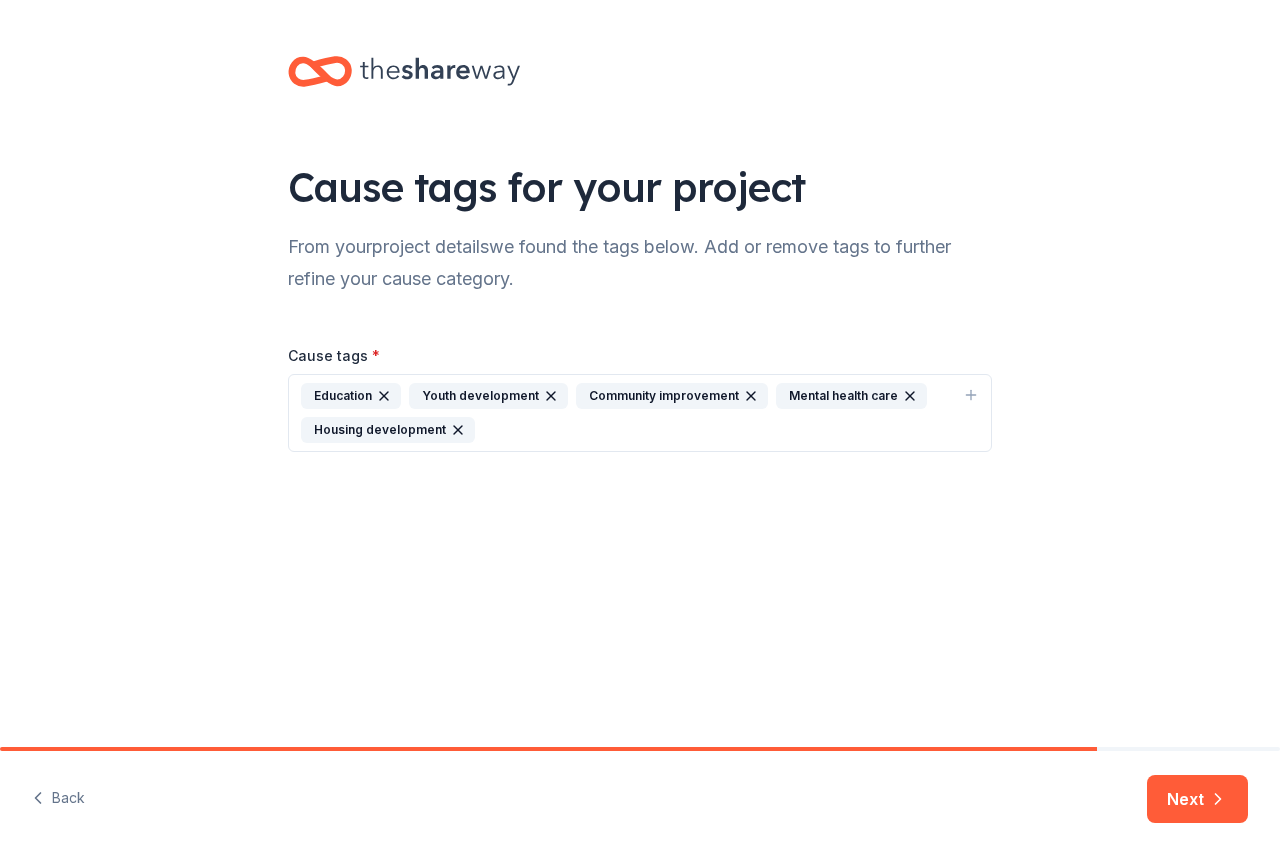 click on "Next" at bounding box center (1197, 799) 